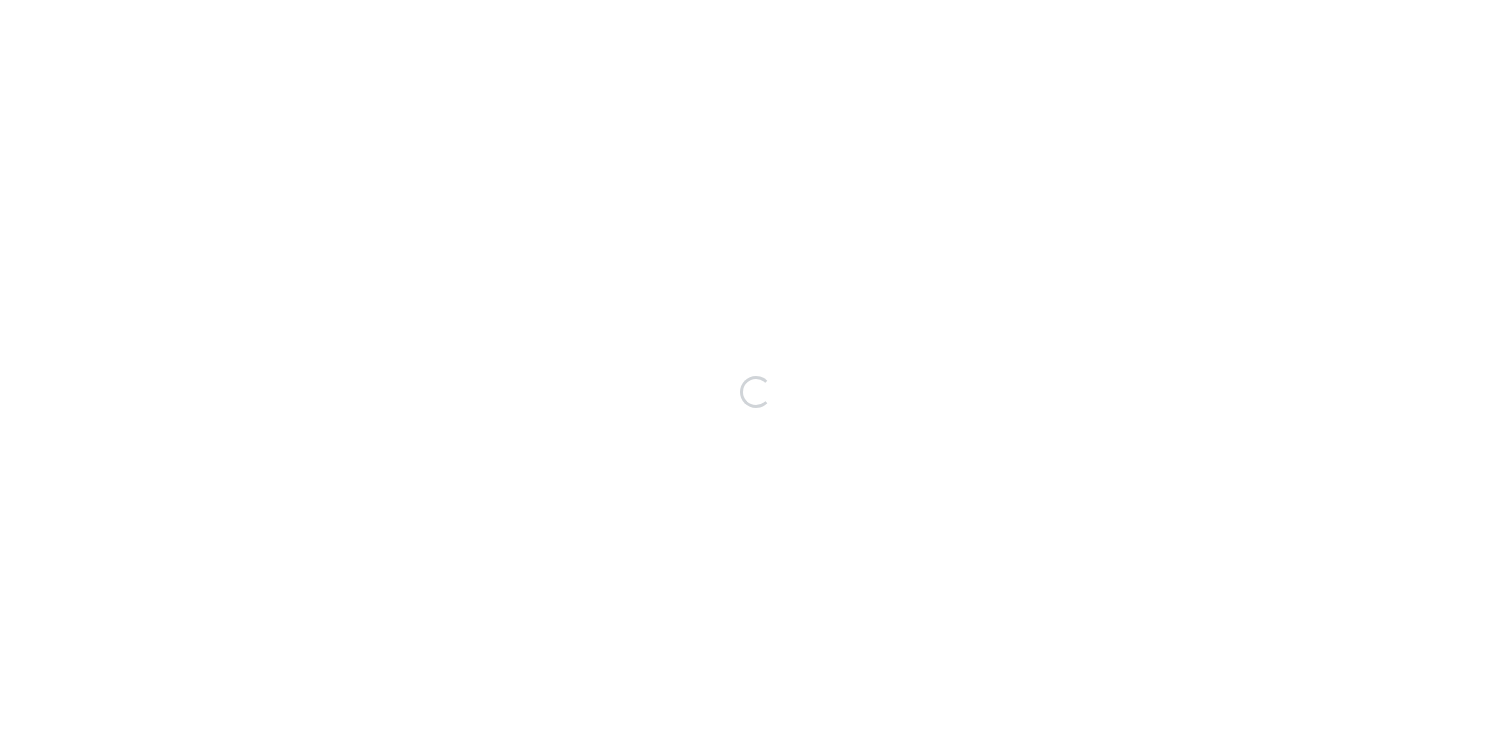 scroll, scrollTop: 0, scrollLeft: 0, axis: both 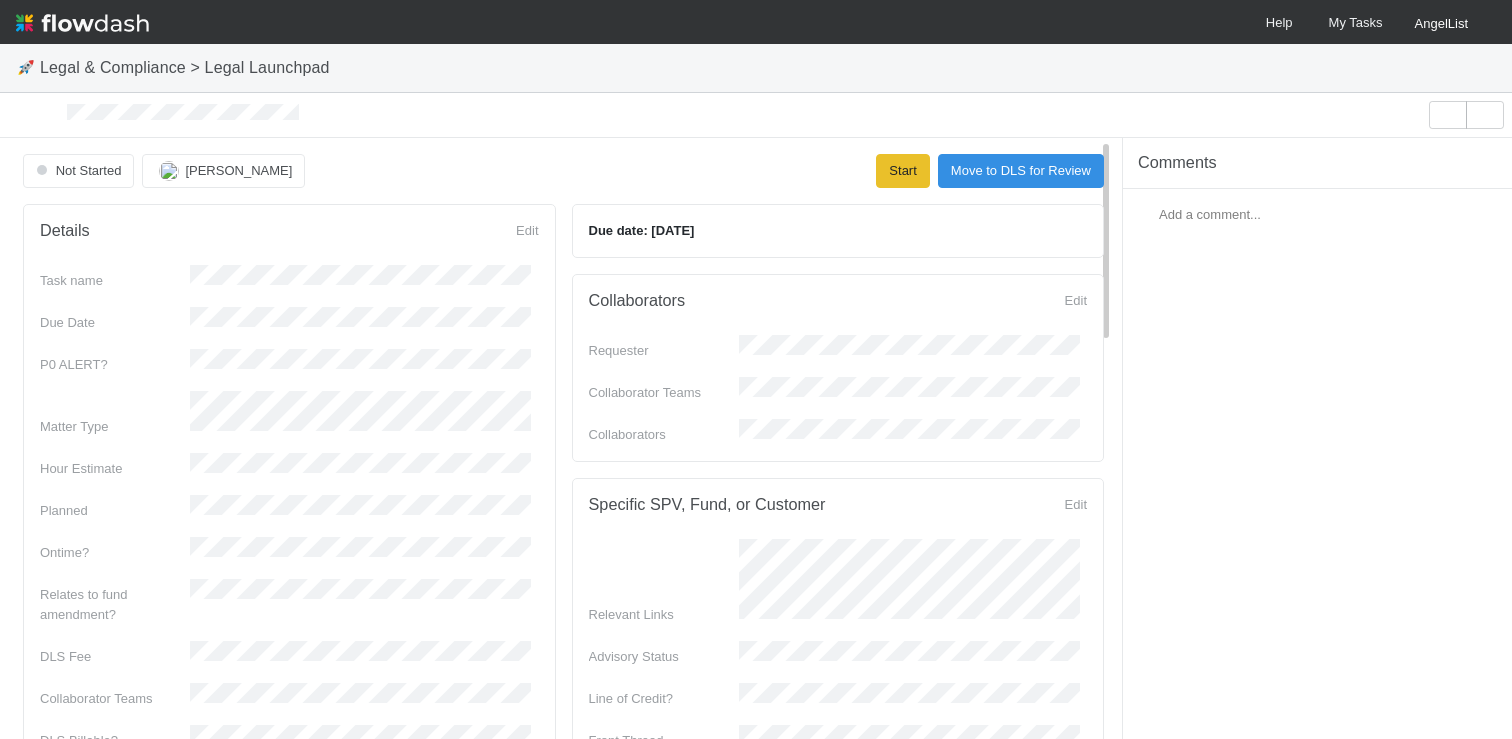 click on "Add a comment..." at bounding box center (1210, 214) 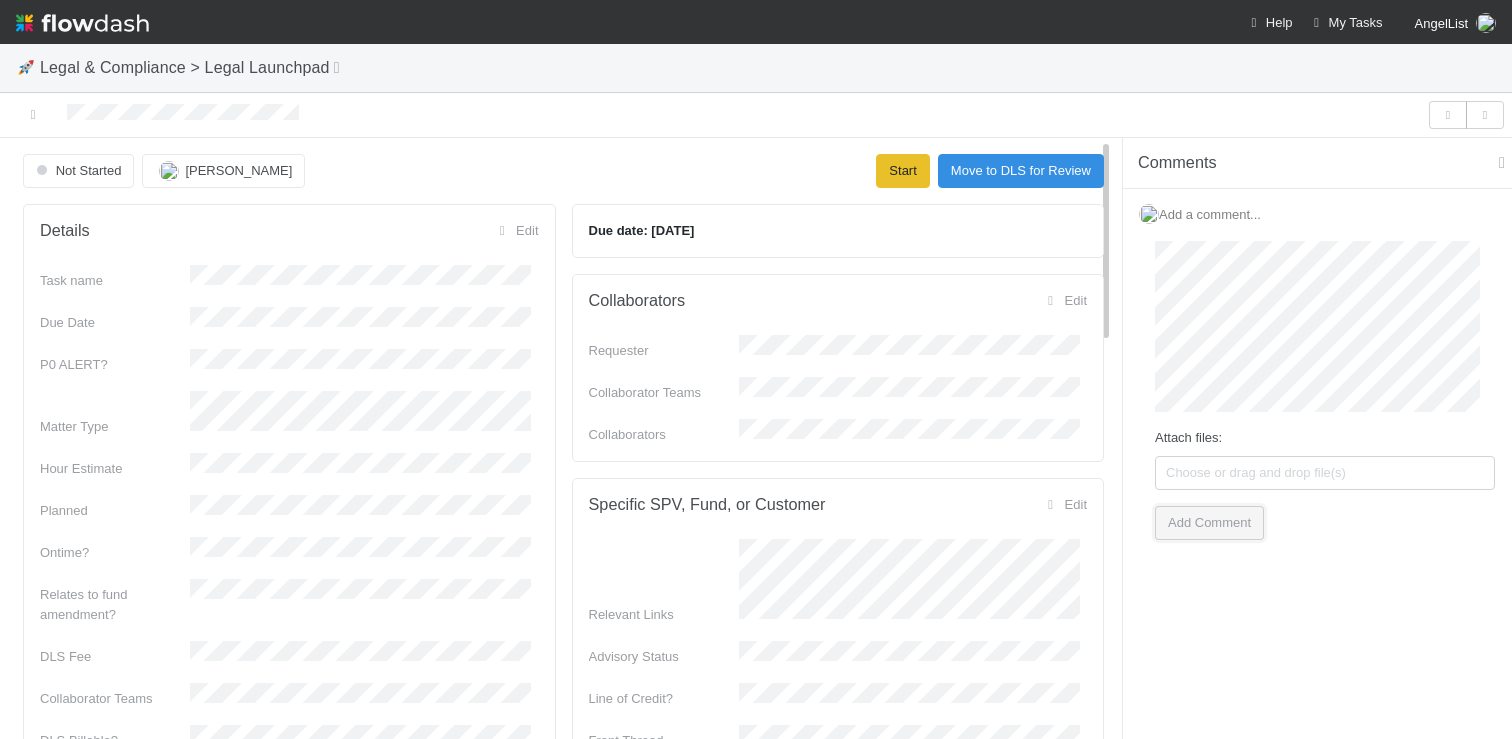 click on "Add Comment" at bounding box center [1209, 523] 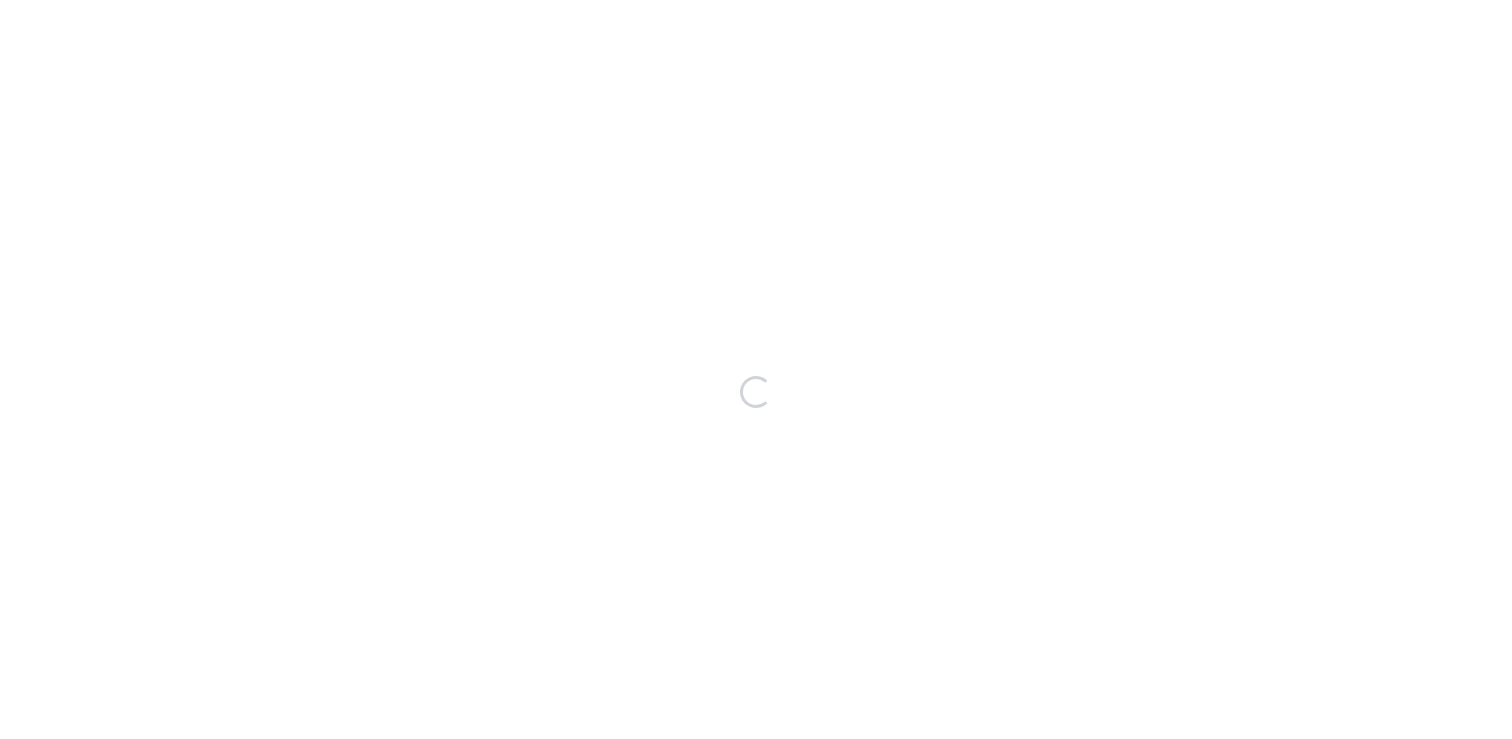 scroll, scrollTop: 0, scrollLeft: 0, axis: both 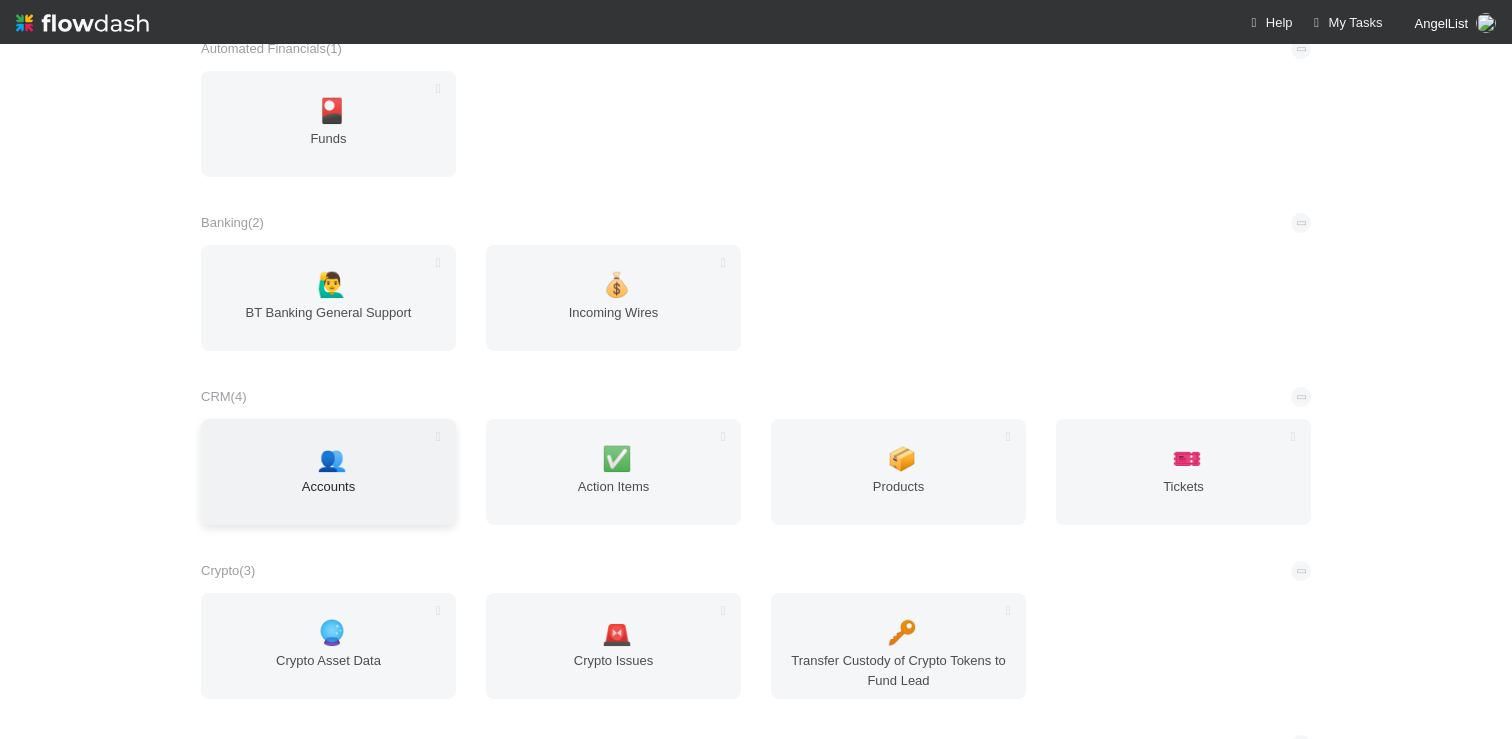click on "Accounts" at bounding box center [328, 497] 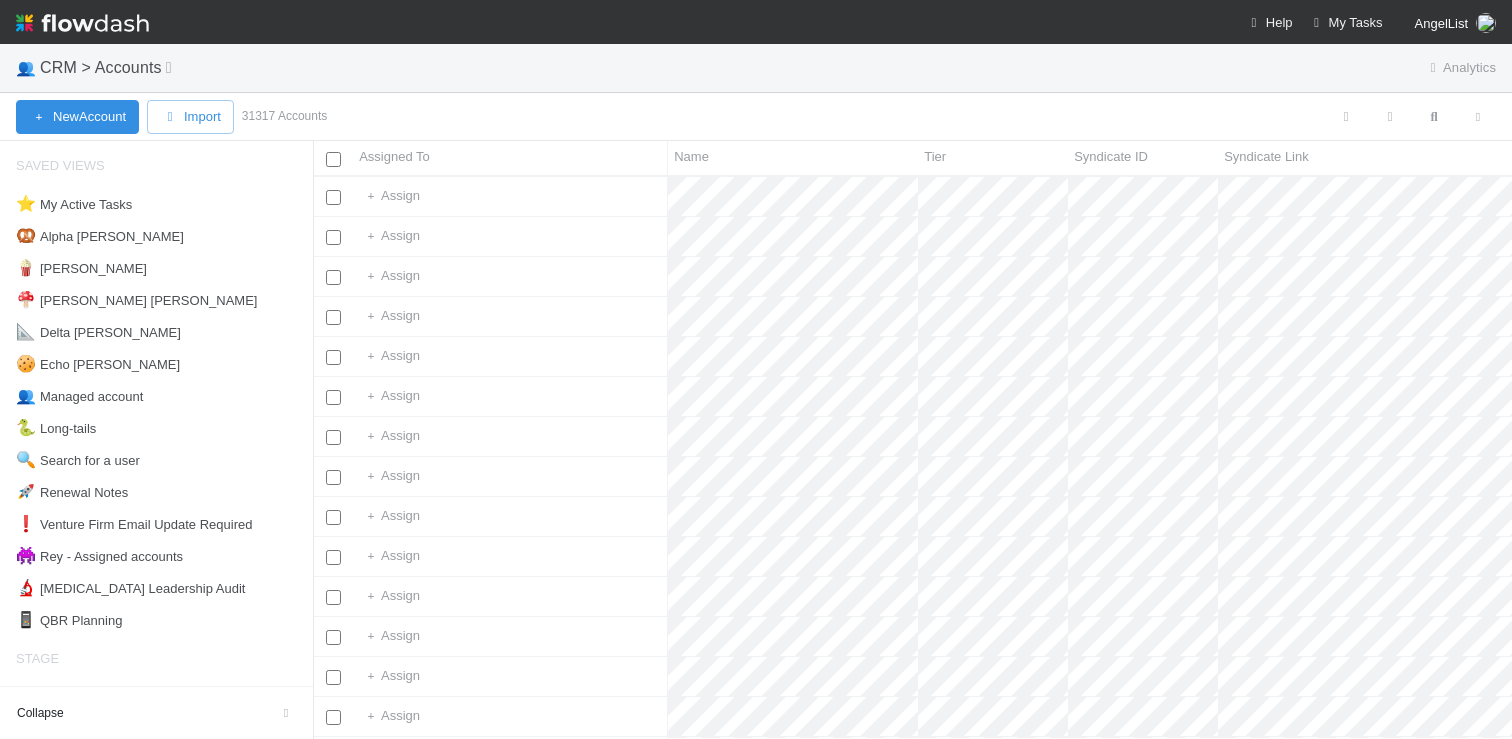 scroll, scrollTop: 15, scrollLeft: 16, axis: both 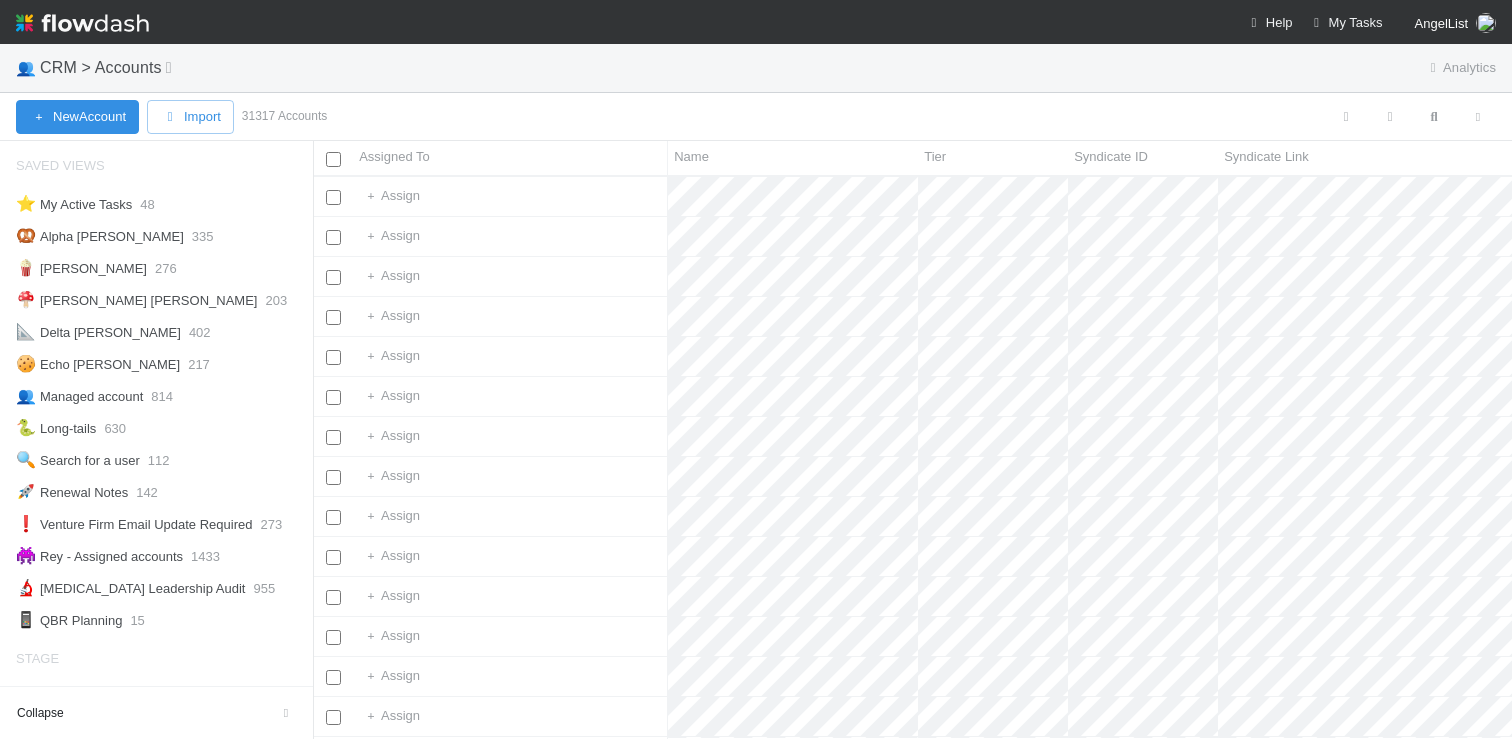 click on "👥 CRM > Accounts Analytics" at bounding box center (756, 68) 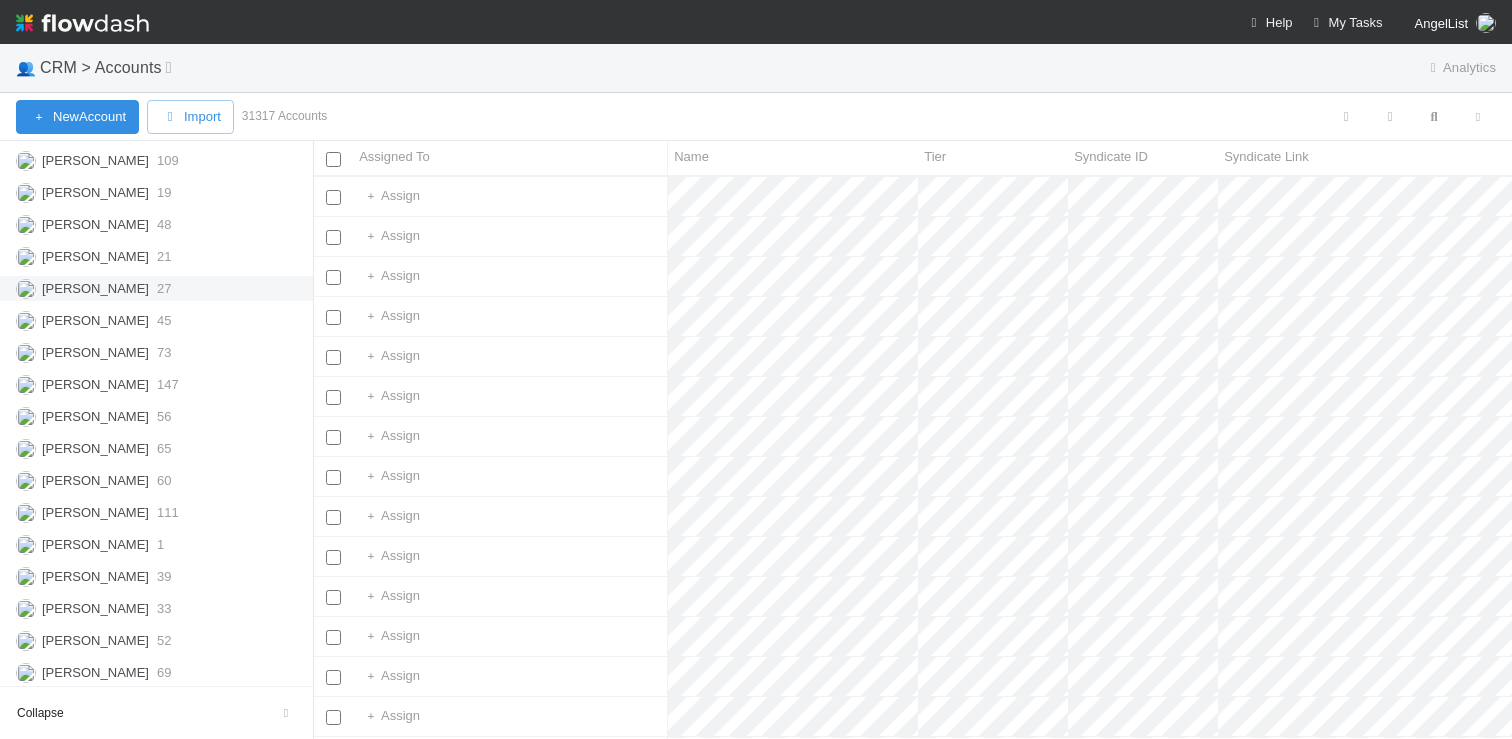 scroll, scrollTop: 876, scrollLeft: 0, axis: vertical 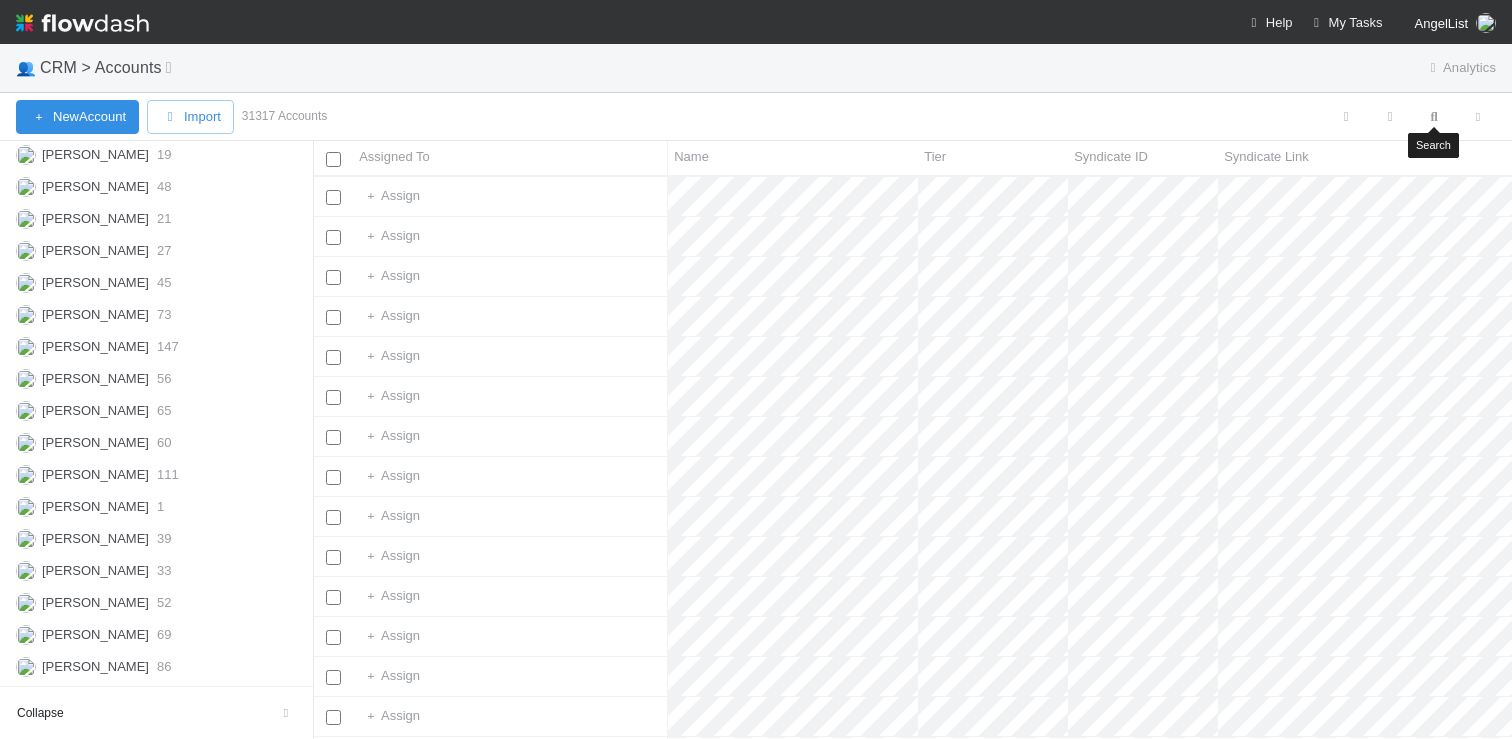 click on "New  Account Import 31317 Accounts Search Search Search" at bounding box center [756, 117] 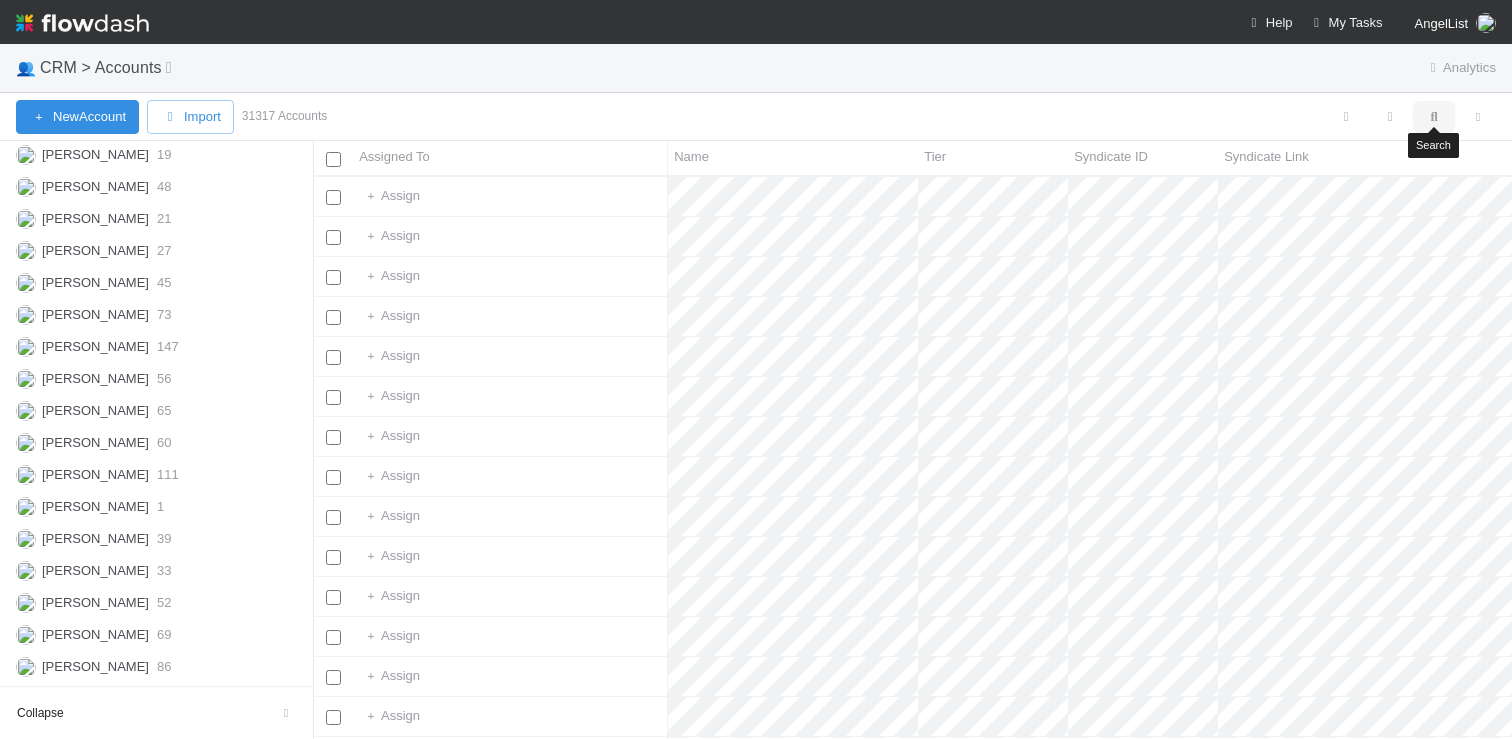 click at bounding box center [1434, 117] 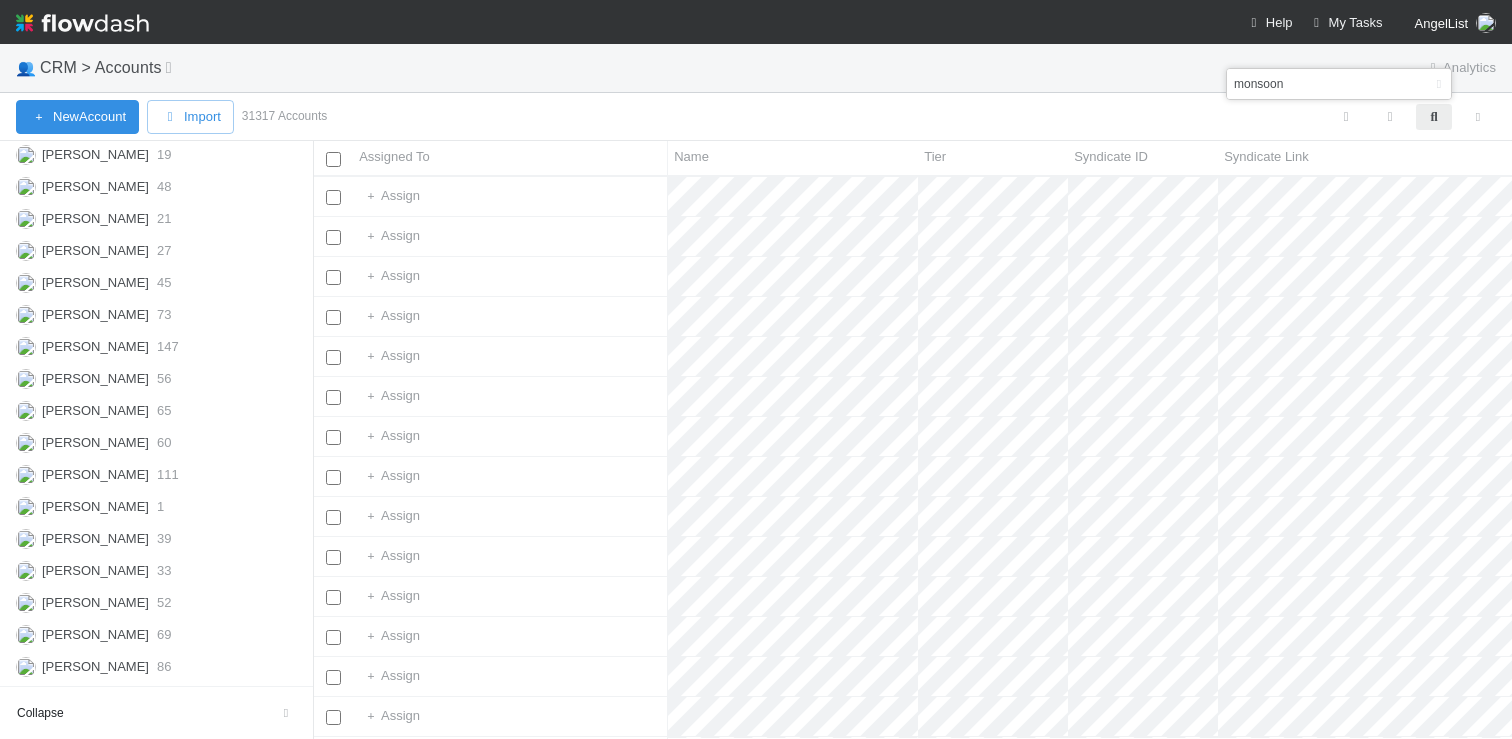type on "monsoon" 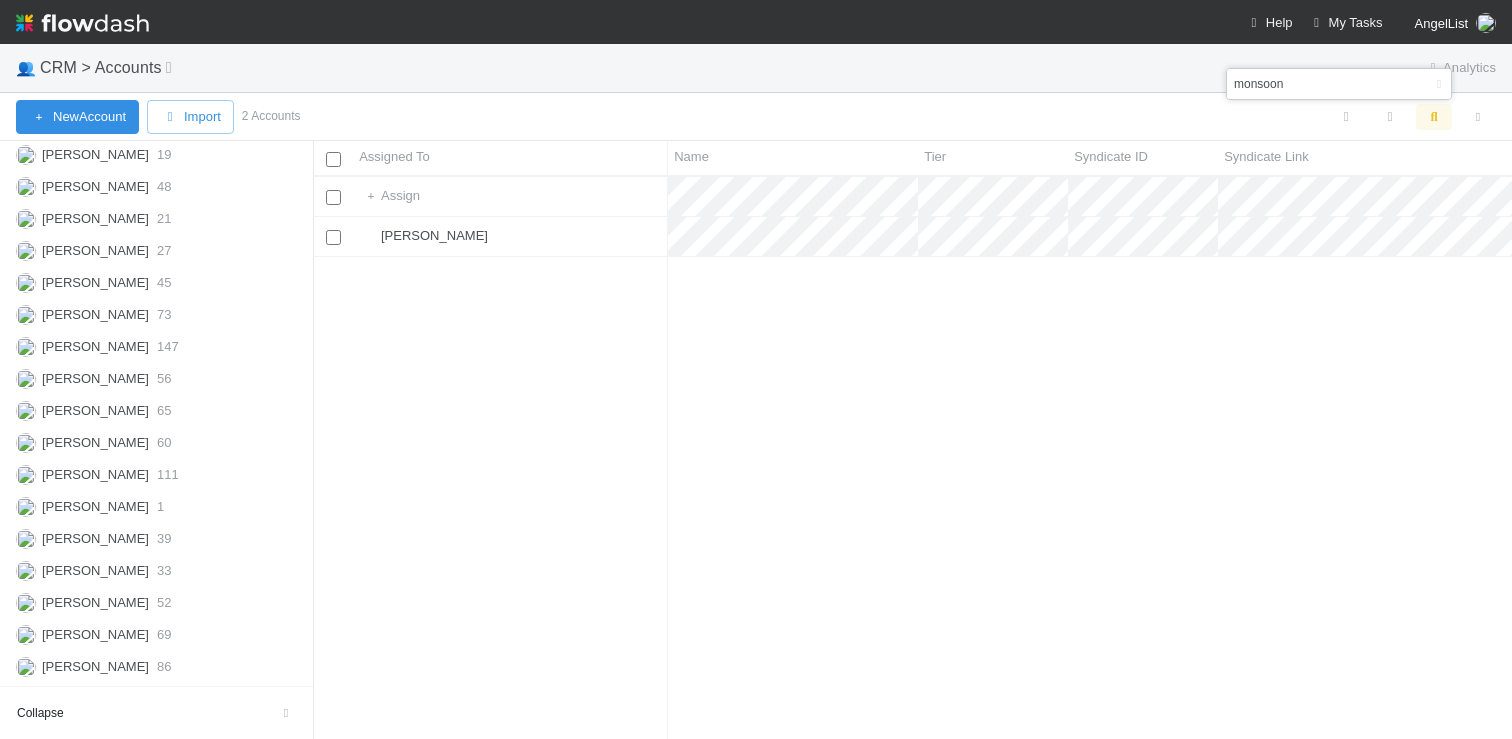 scroll, scrollTop: 15, scrollLeft: 16, axis: both 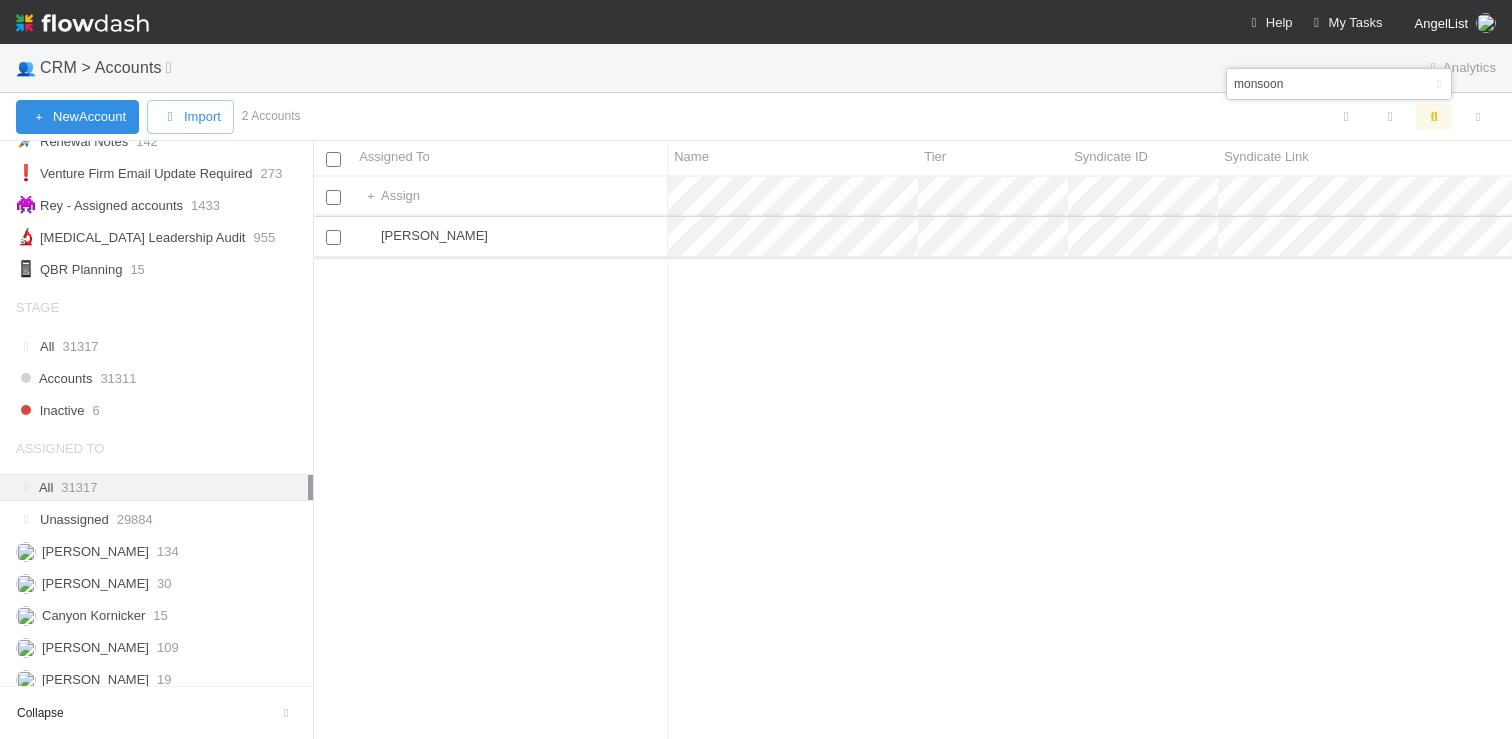 click at bounding box center (333, 237) 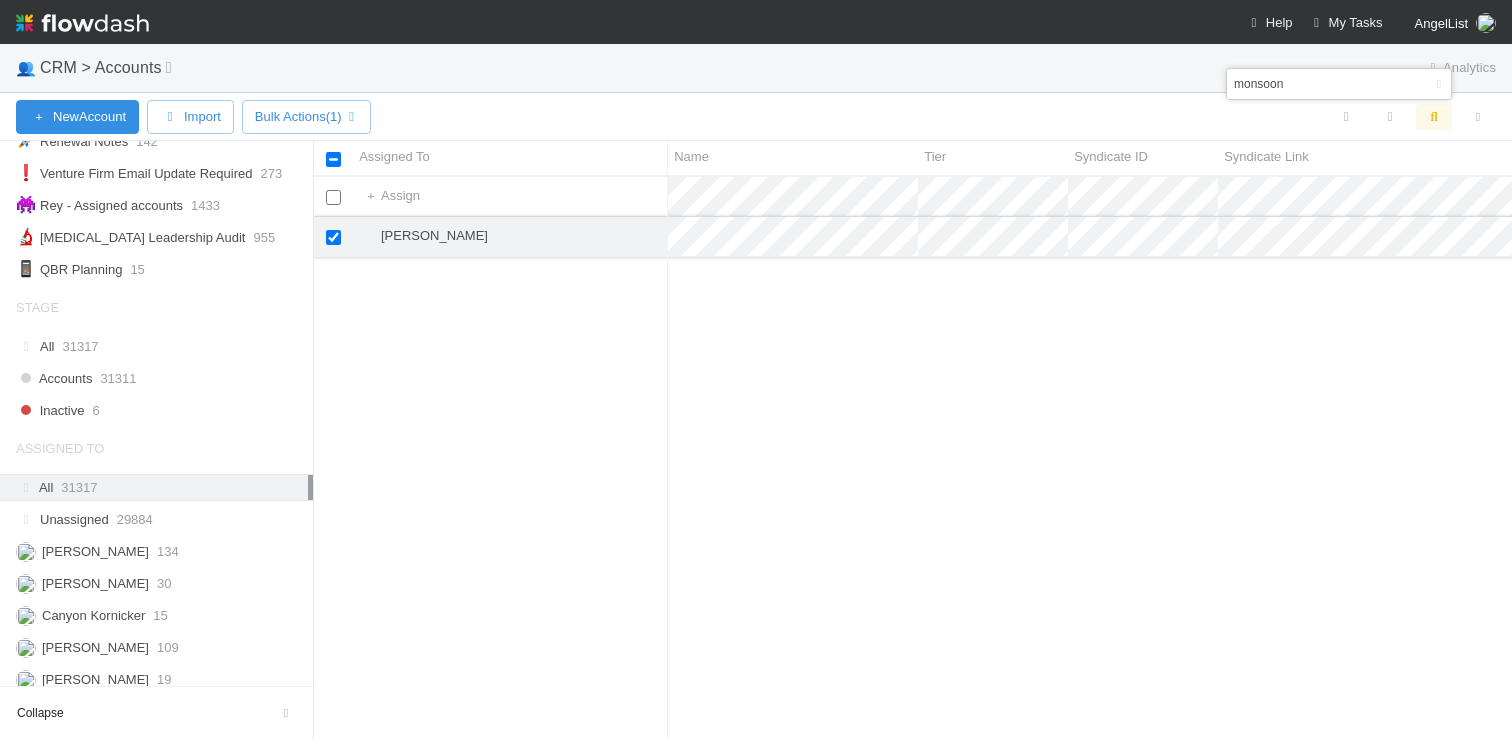 click on "Colton Smith" at bounding box center (510, 236) 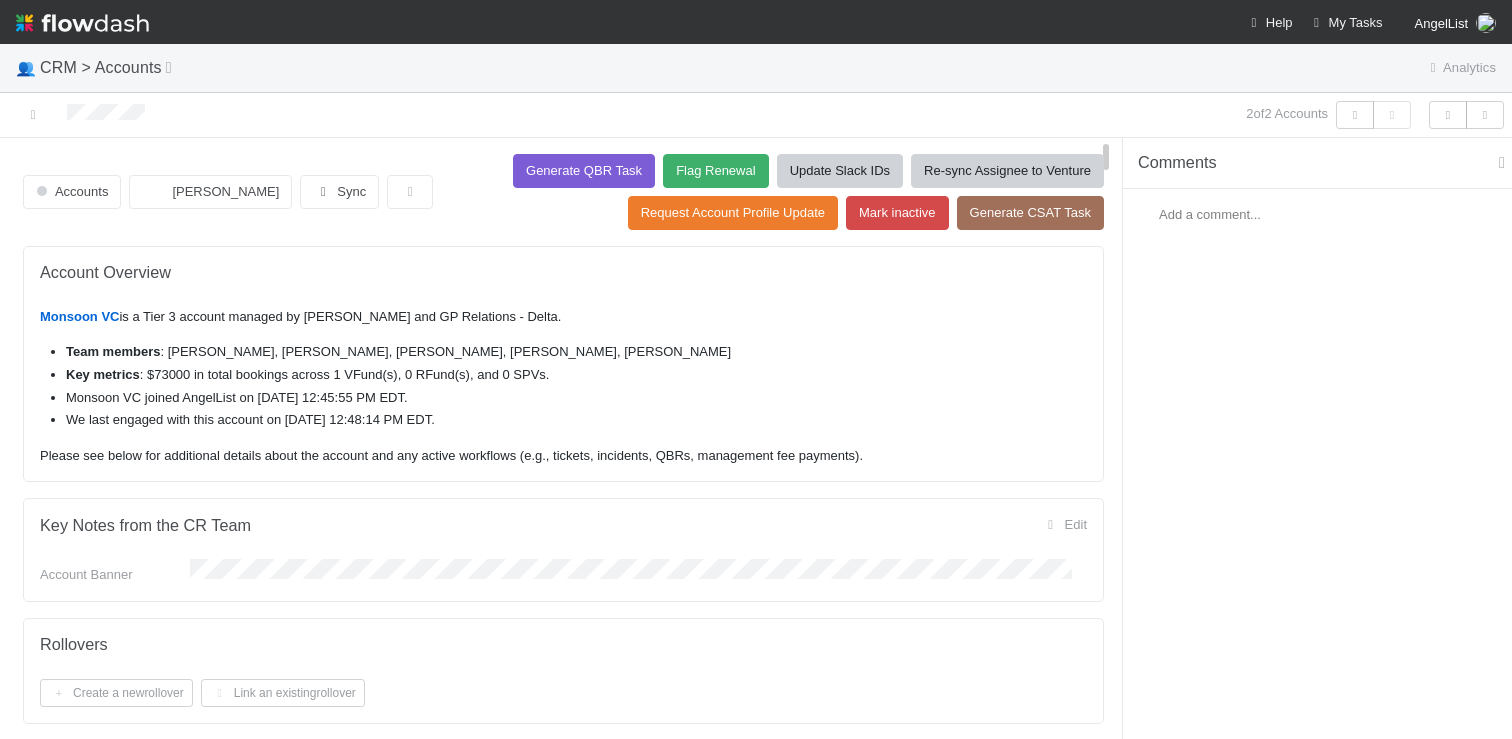 scroll, scrollTop: 16, scrollLeft: 16, axis: both 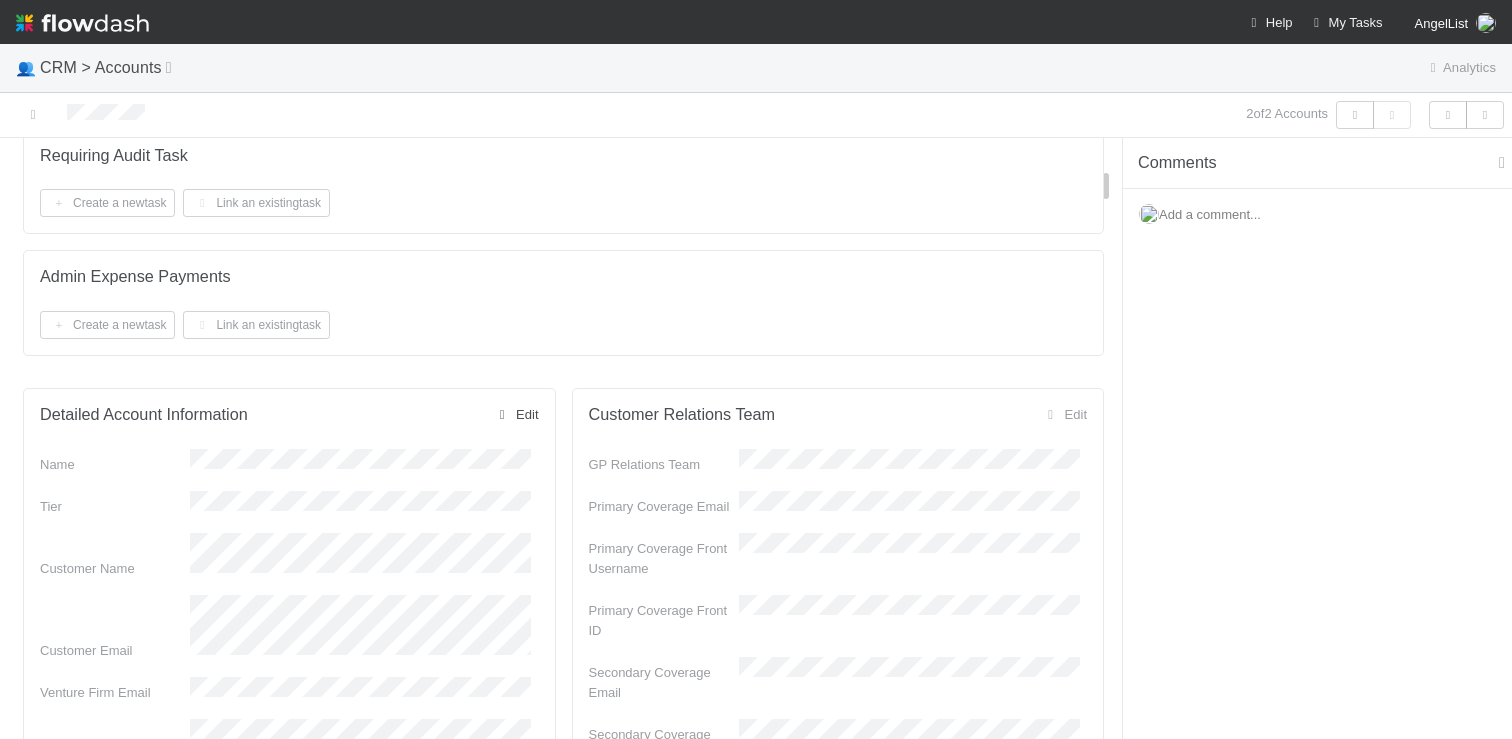 click on "Edit" at bounding box center [515, 414] 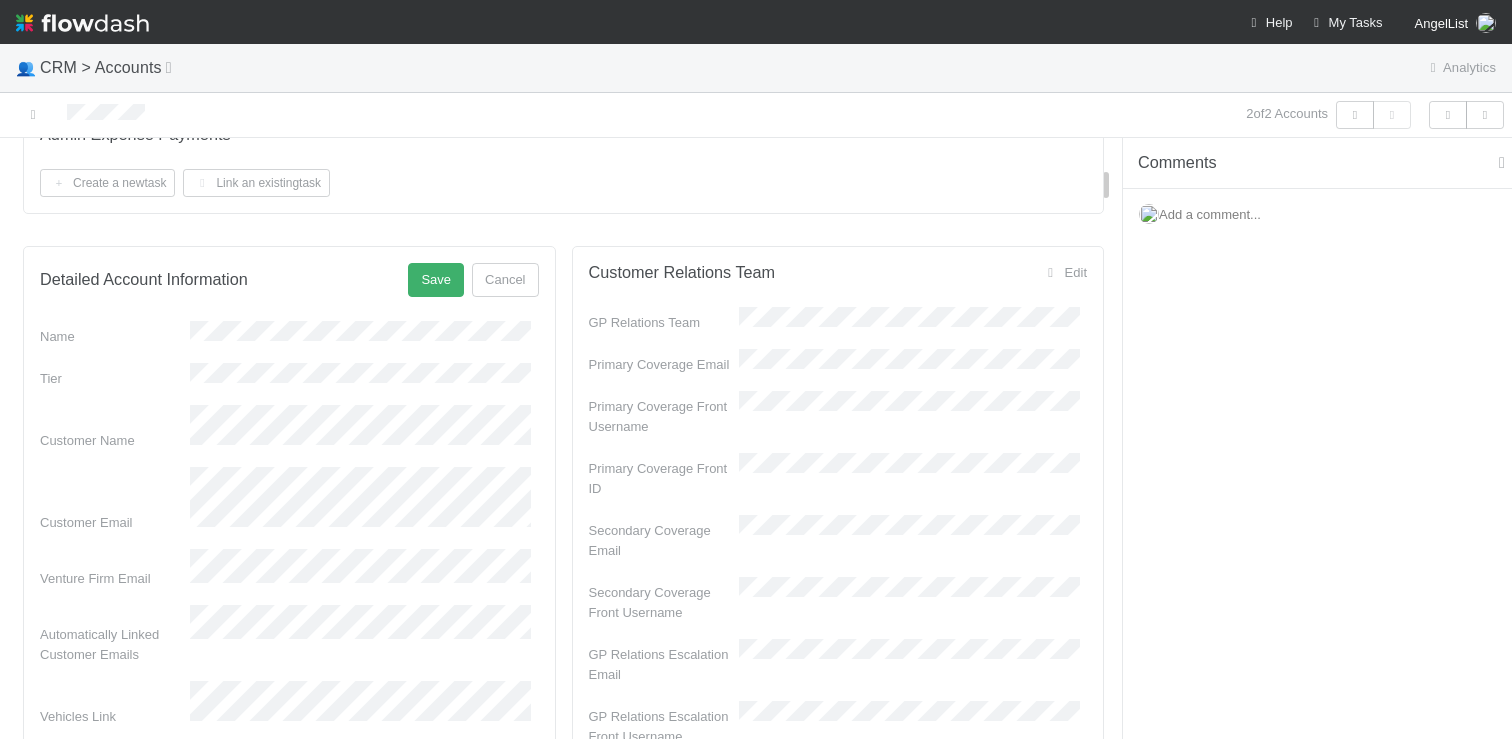 scroll, scrollTop: 769, scrollLeft: 0, axis: vertical 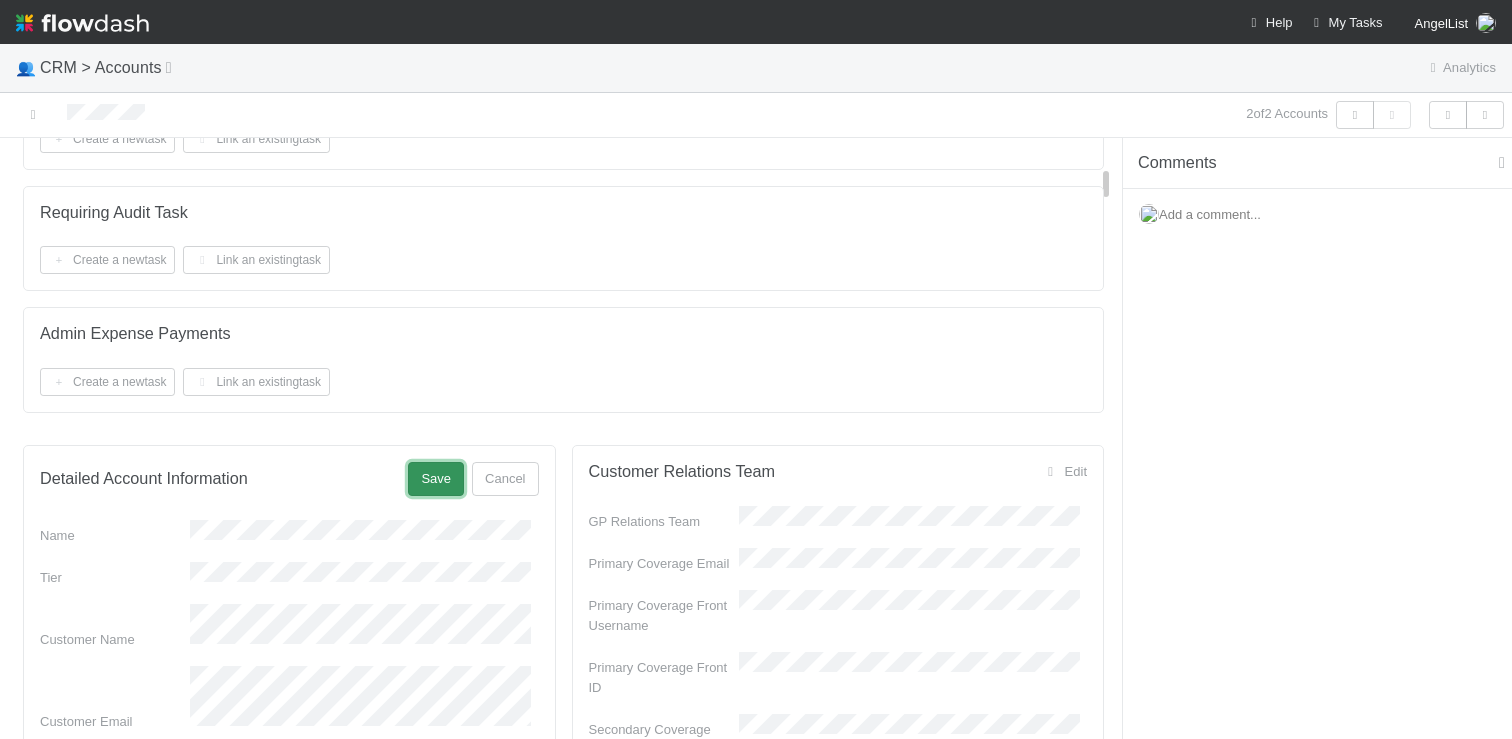 click on "Save" at bounding box center (436, 479) 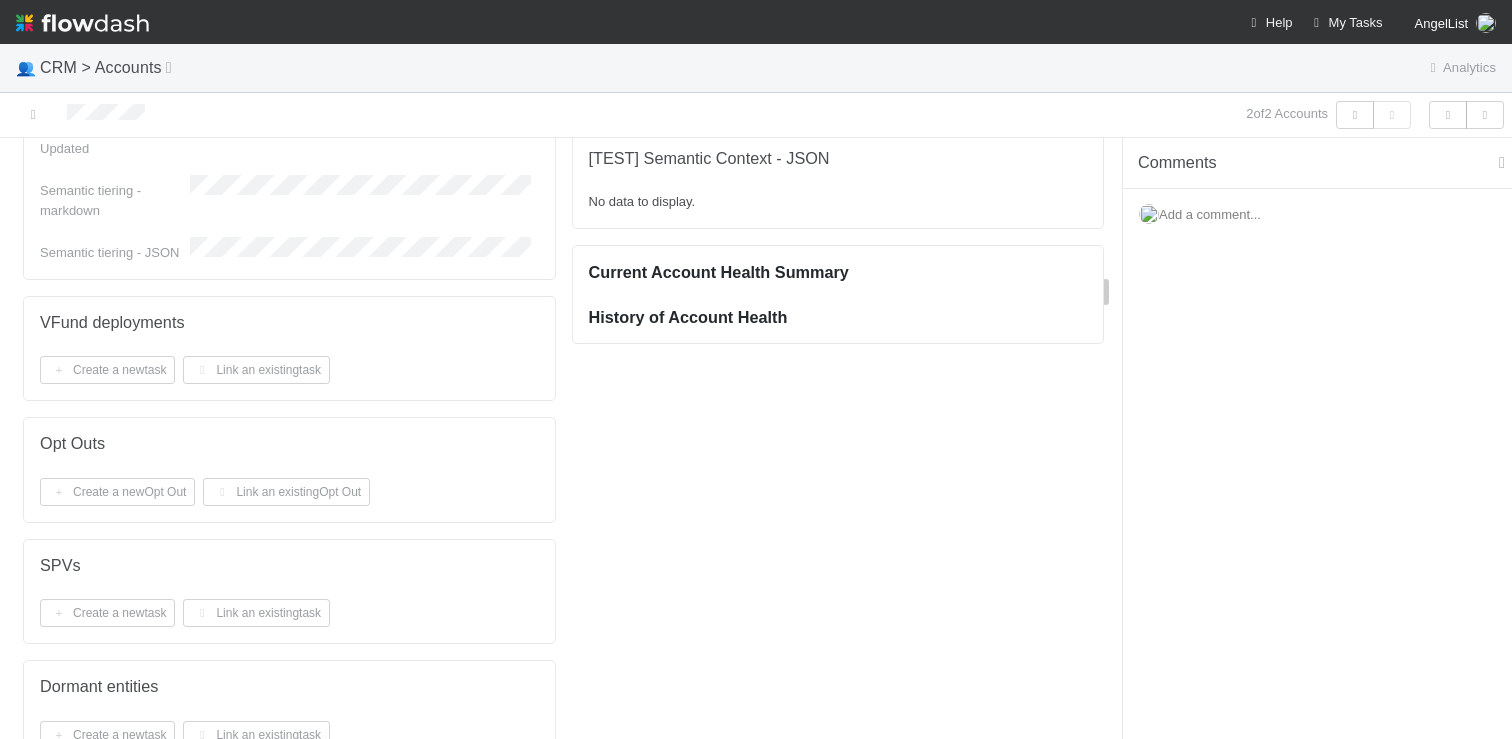 scroll, scrollTop: 0, scrollLeft: 0, axis: both 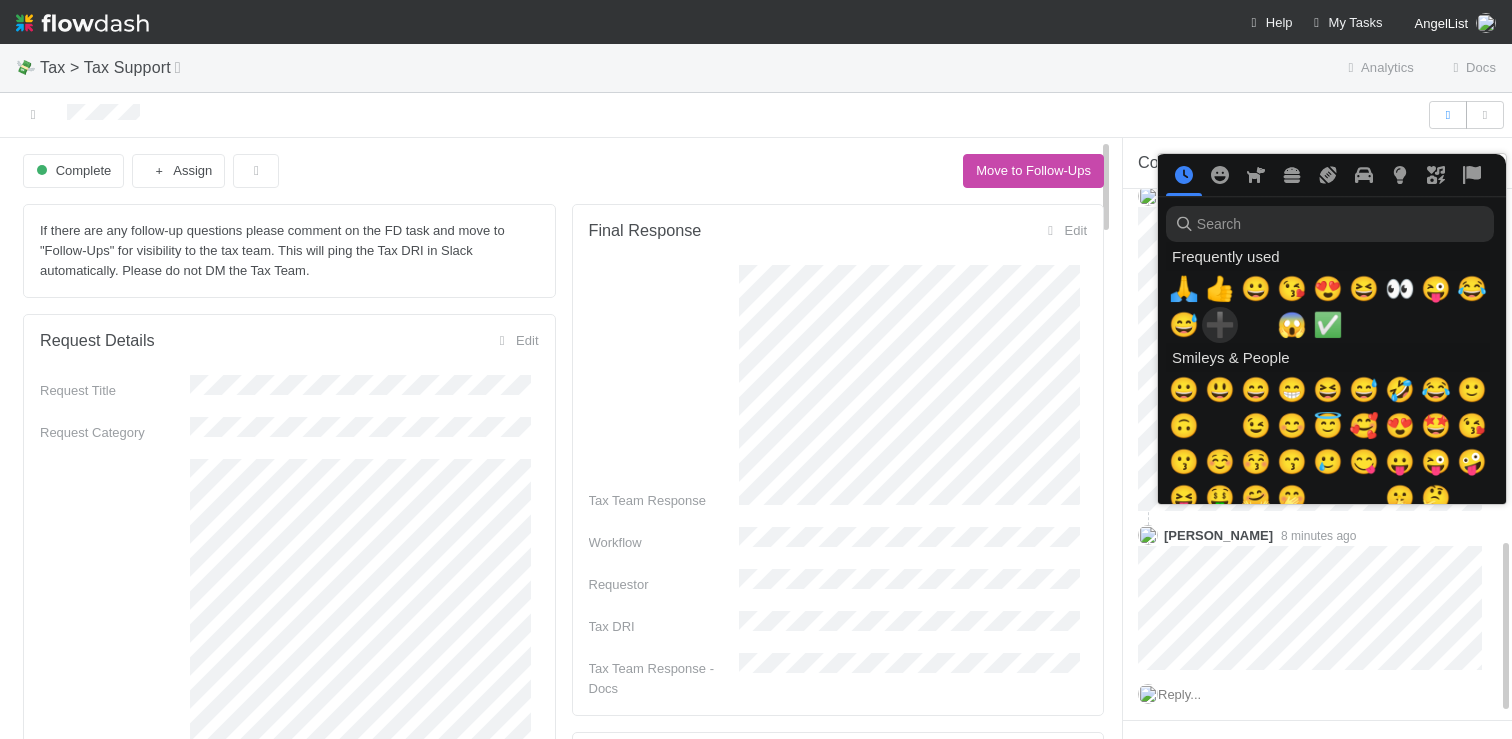 click on "➕" at bounding box center (1220, 325) 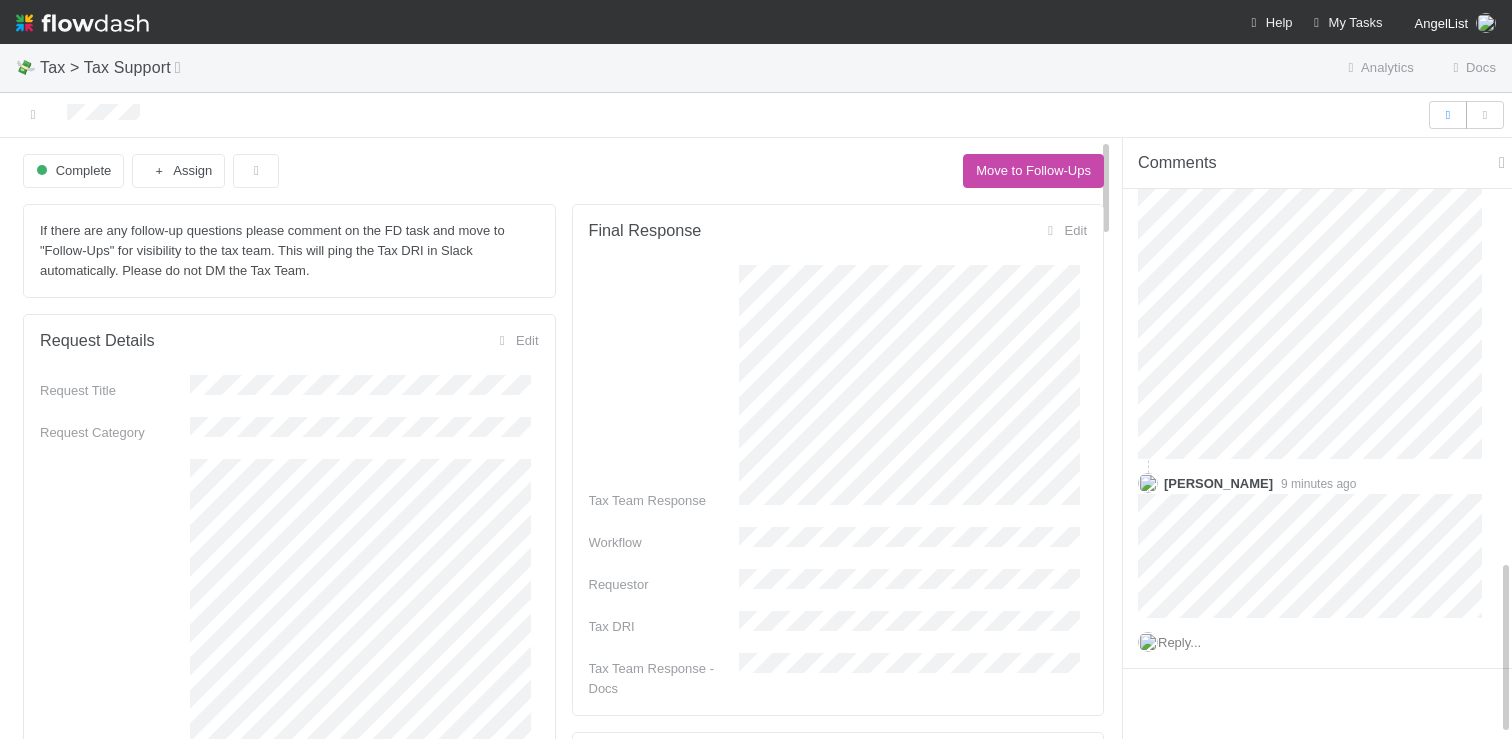 scroll, scrollTop: 1433, scrollLeft: 0, axis: vertical 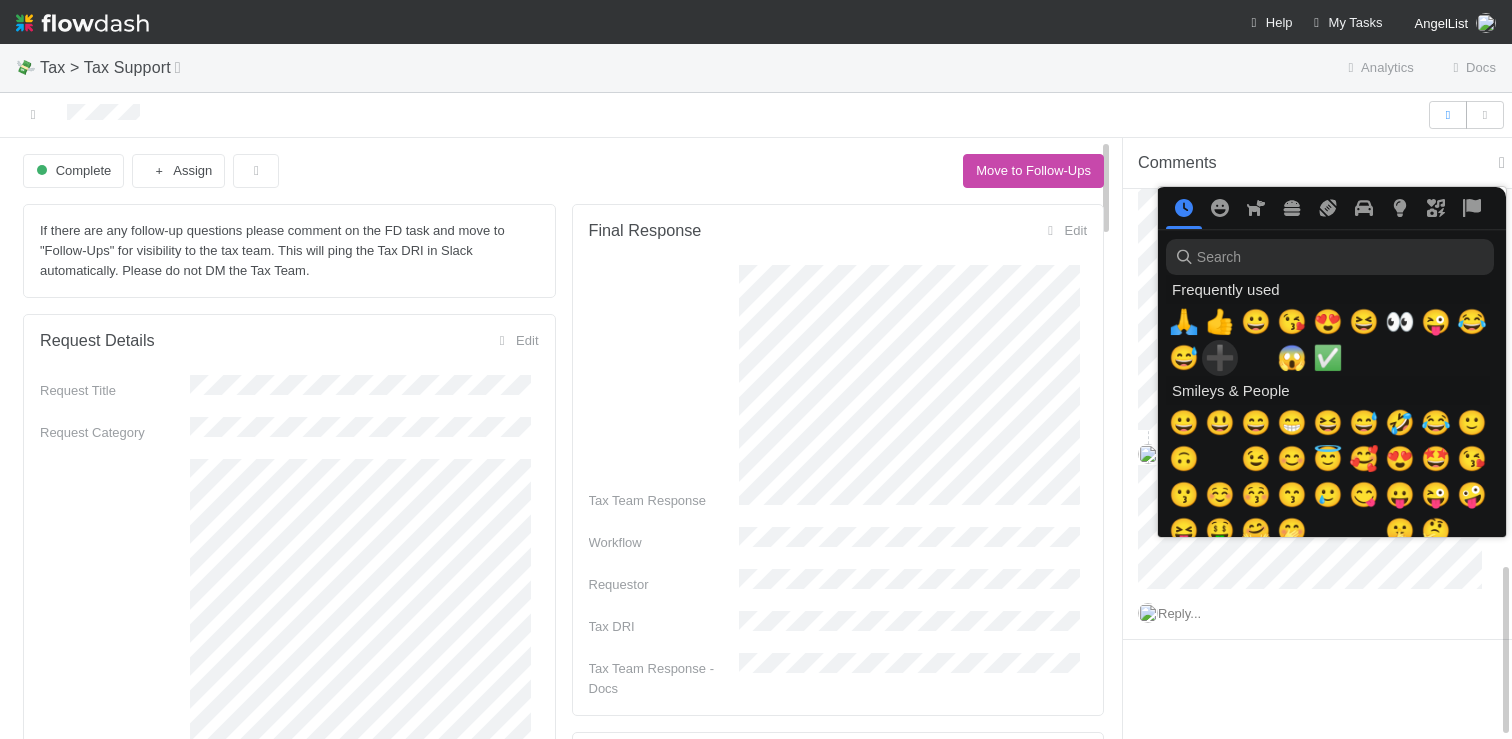 click on "➕" at bounding box center (1220, 358) 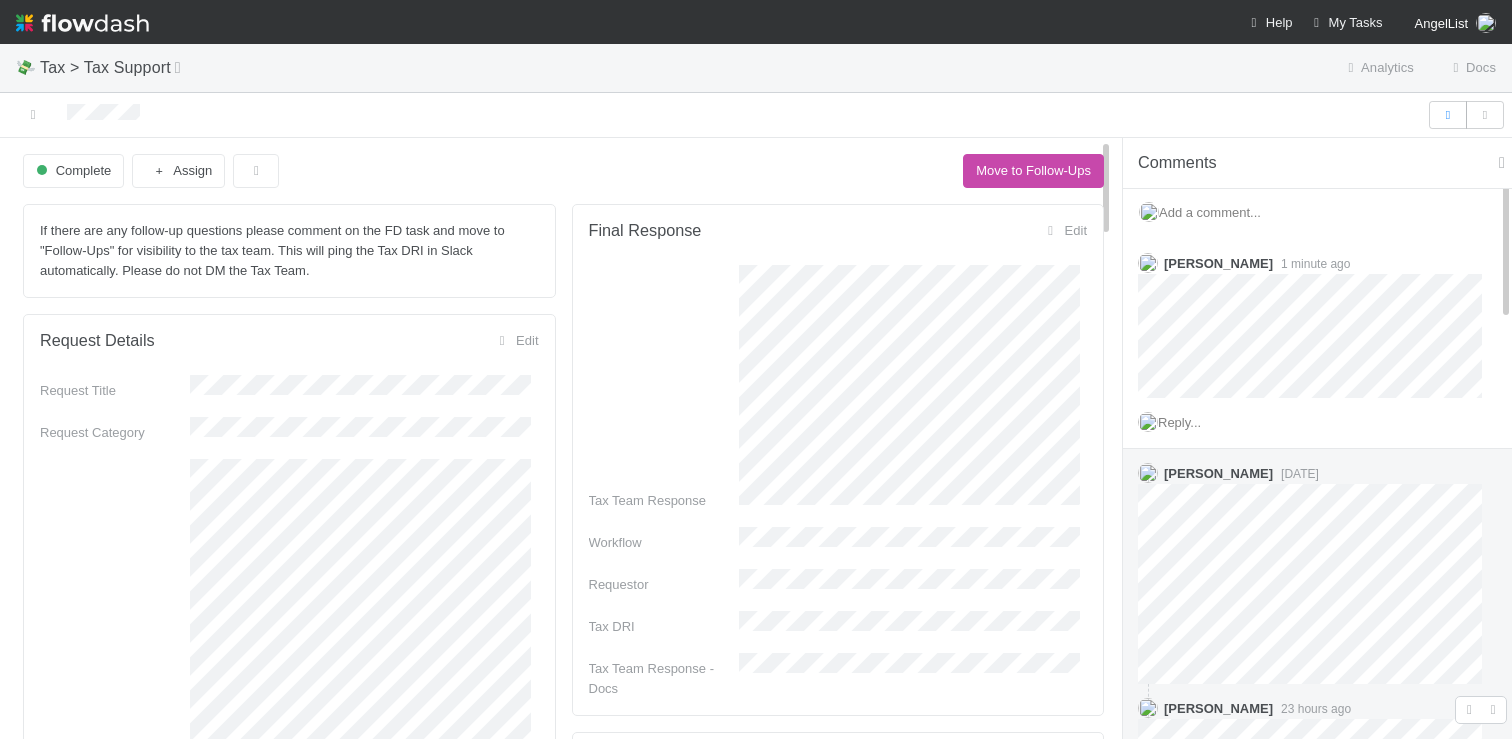 scroll, scrollTop: 0, scrollLeft: 0, axis: both 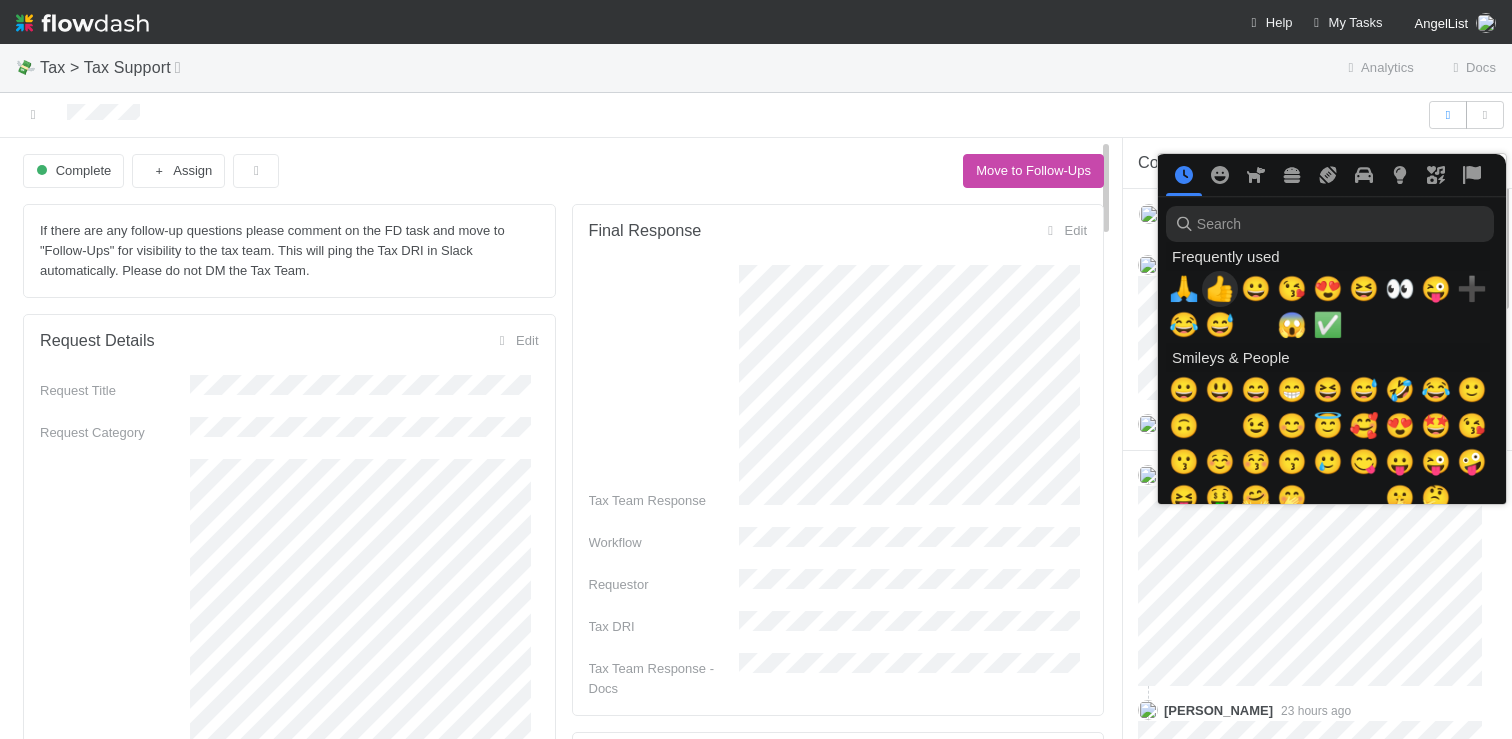 click on "👍" at bounding box center [1220, 289] 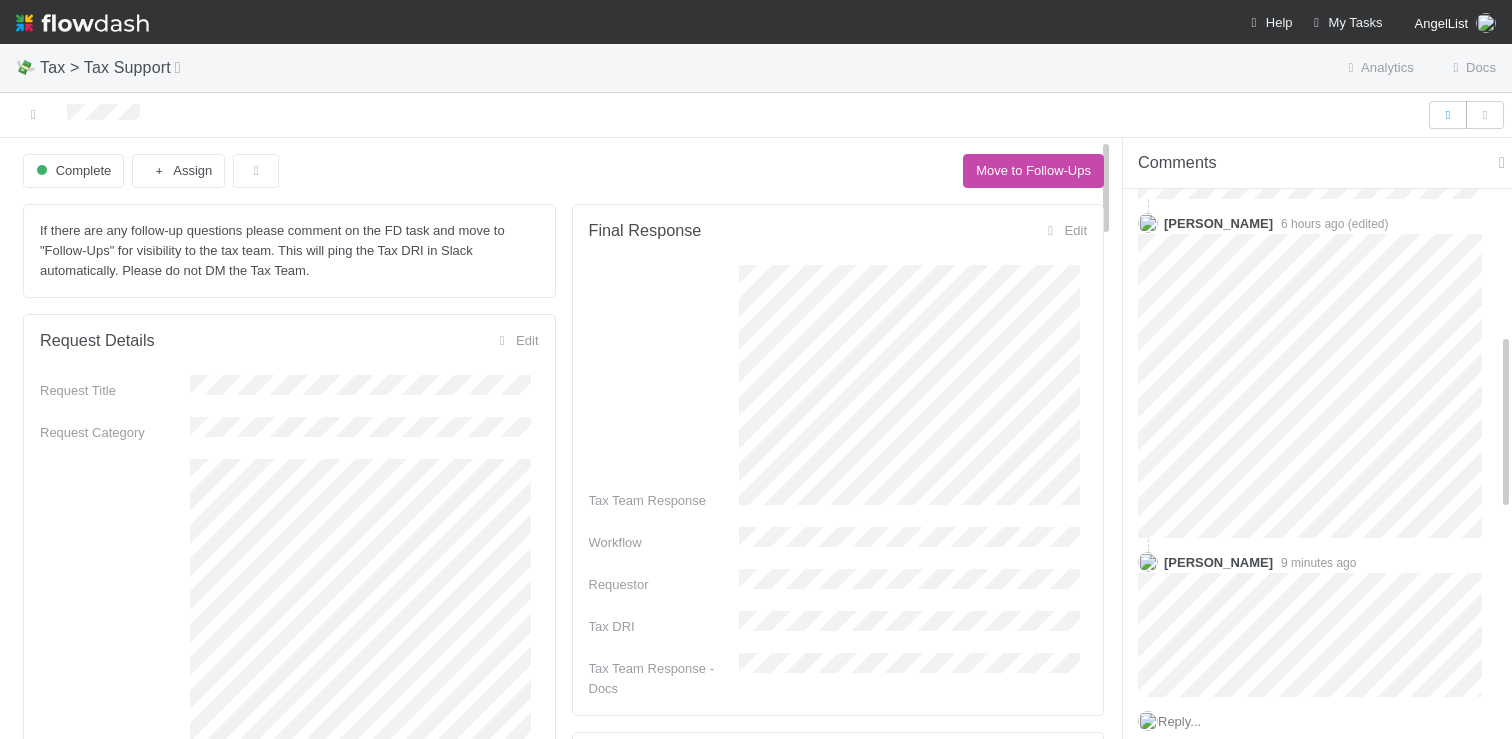 scroll, scrollTop: 1433, scrollLeft: 0, axis: vertical 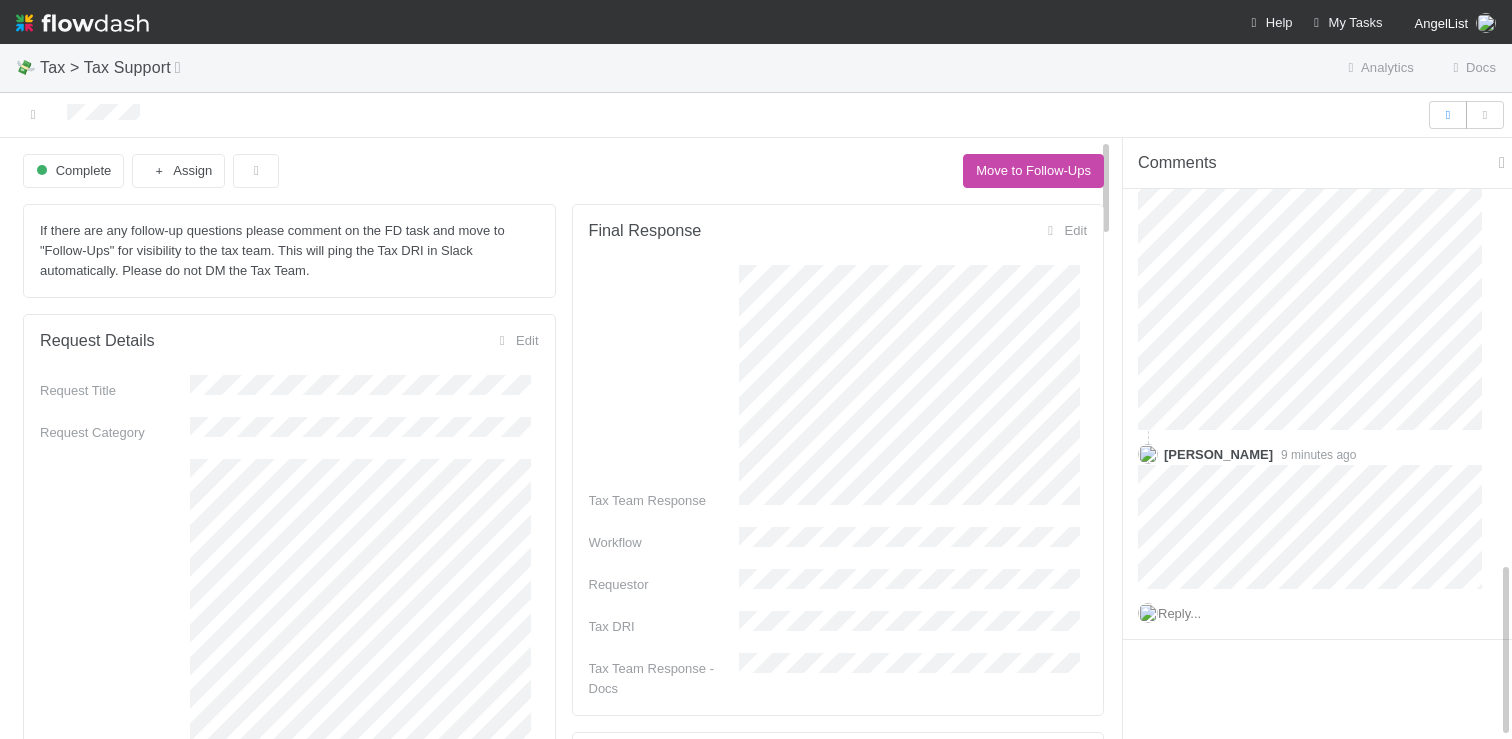 click on "💸 Tax > Tax Support Analytics  Docs   Complete Assign Move to Follow-Ups If there are any follow-up questions please comment on the FD task and move to "Follow-Ups" for visibility to the tax team. This will ping the Tax DRI in Slack automatically. Please do not DM the Tax Team. Request Details Edit Request Title  Request Category  Request Details  Additional Context  Front Conversation Link  Comptroller Link  Attachment  Ideal Response Date  Front Conversation ID  Self-Serve?  Workflow  Requestor  Tax Request Info Edit Tax Priority  Expected Response Date  Due Date  Request Type  GP/LP  Review Request  Review Response  AI Category  Tax DRI  Timing Escalation  Tax Manager DRI  Self-Serve?  Workflow  Requestor  Tickets   Create a new  Ticket Link an existing  Ticket Action Item   Create a new  action item Link an existing  action item Final Response Edit Tax Team Response  Workflow  Requestor  Tax DRI  Tax Team Response - Docs  Information Request Edit Information Requested  Workflow  Requestor  Edit" at bounding box center (756, 369) 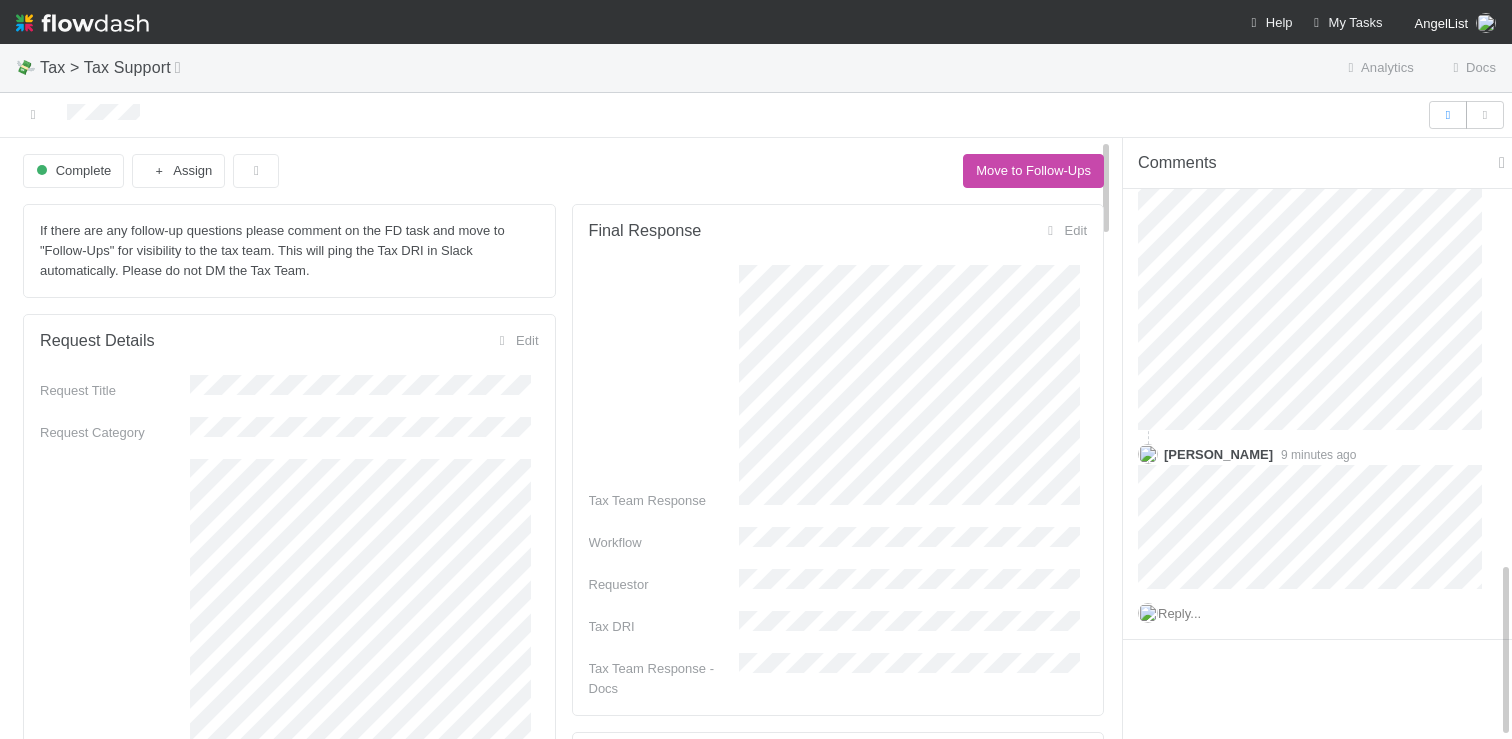click on "💸 Tax > Tax Support Analytics  Docs" at bounding box center (756, 68) 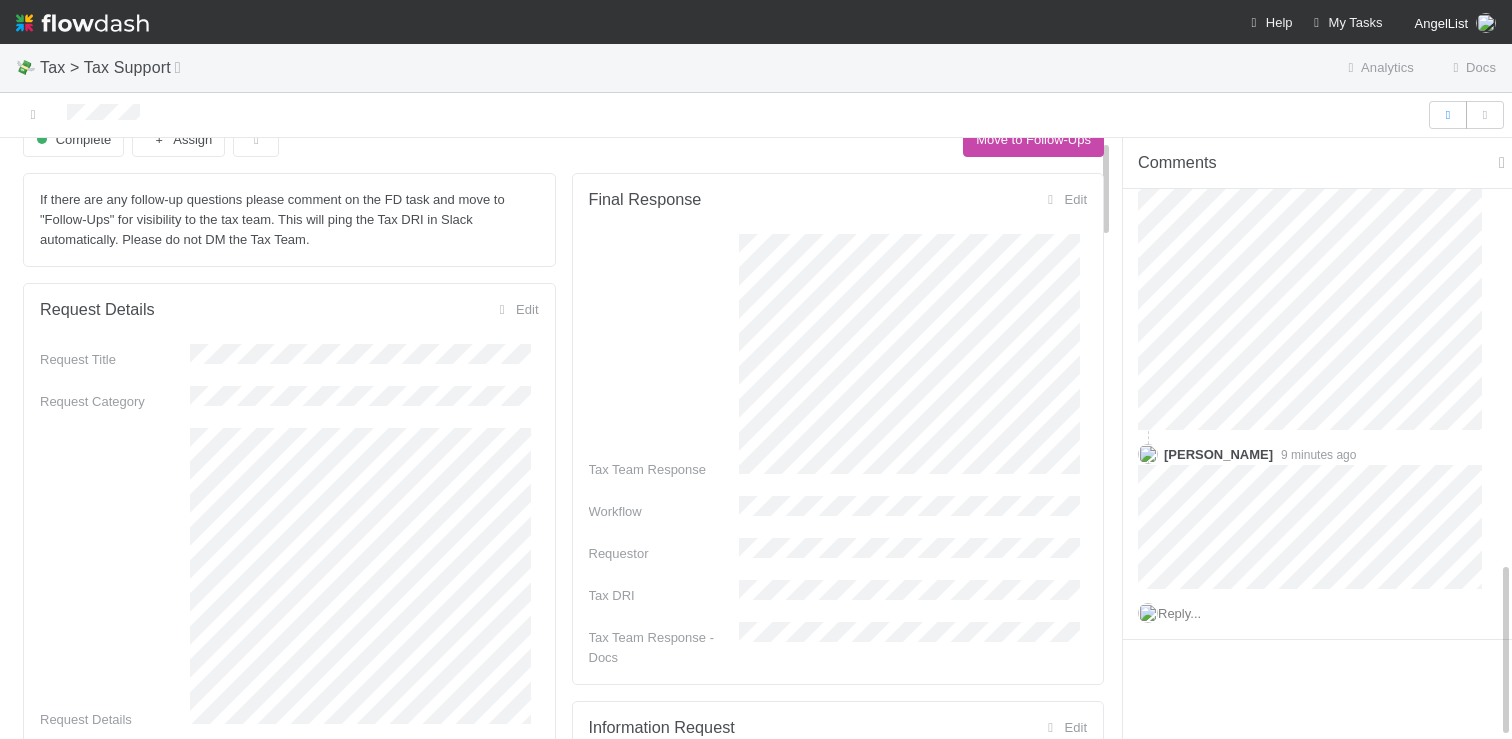 scroll, scrollTop: 169, scrollLeft: 0, axis: vertical 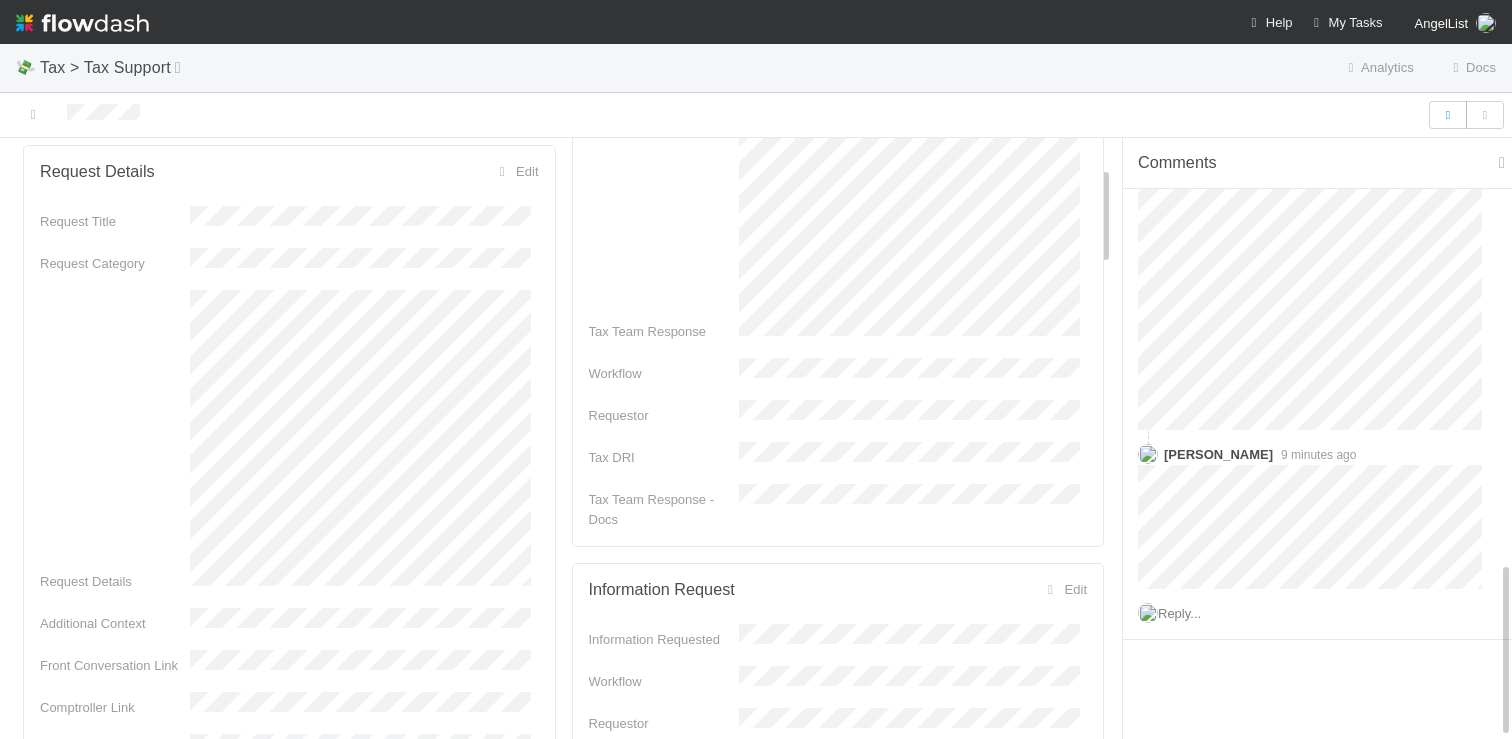 click on "Request Details Edit Request Title  Request Category  Request Details  Additional Context  Front Conversation Link  Comptroller Link  Attachment  Ideal Response Date  Front Conversation ID  Self-Serve?  Workflow  Requestor" at bounding box center (289, 566) 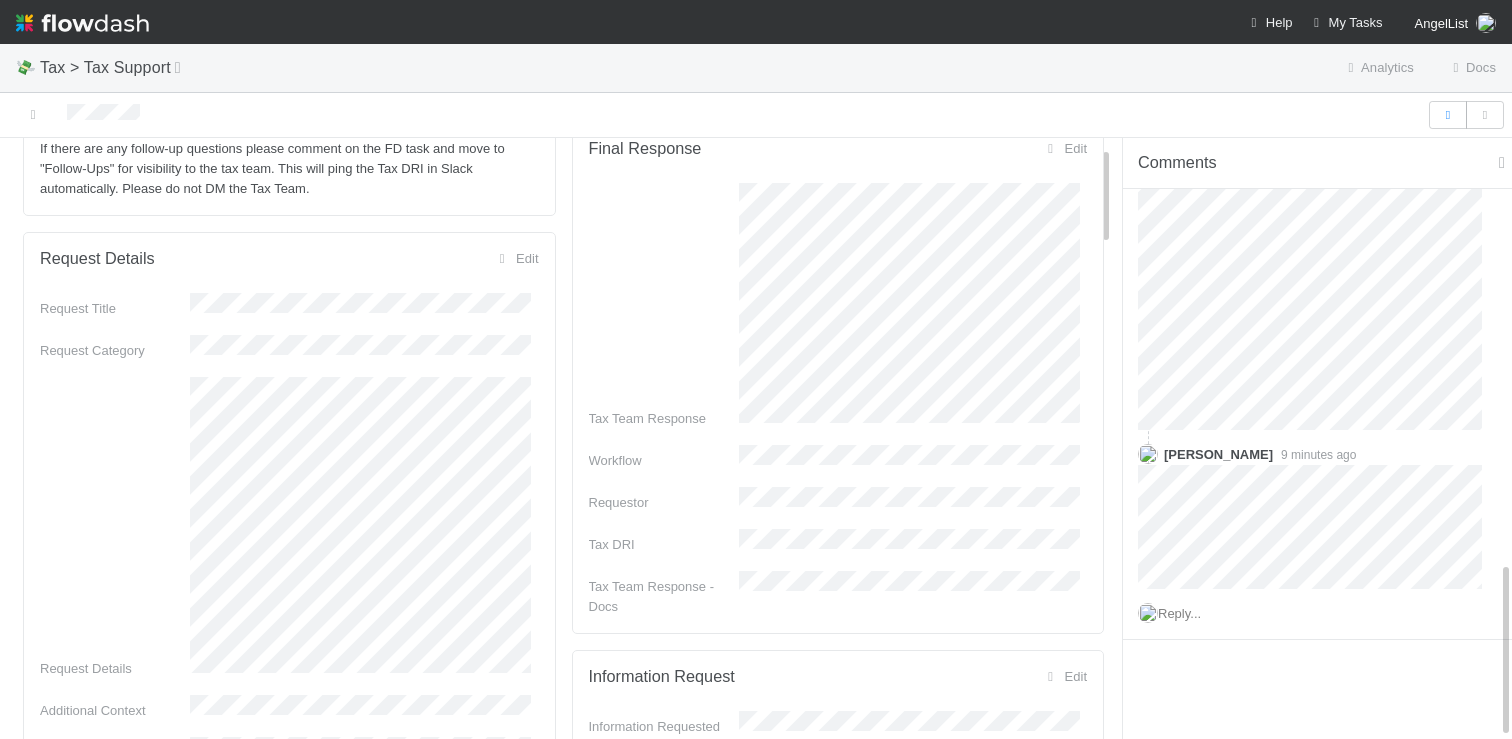 scroll, scrollTop: 0, scrollLeft: 0, axis: both 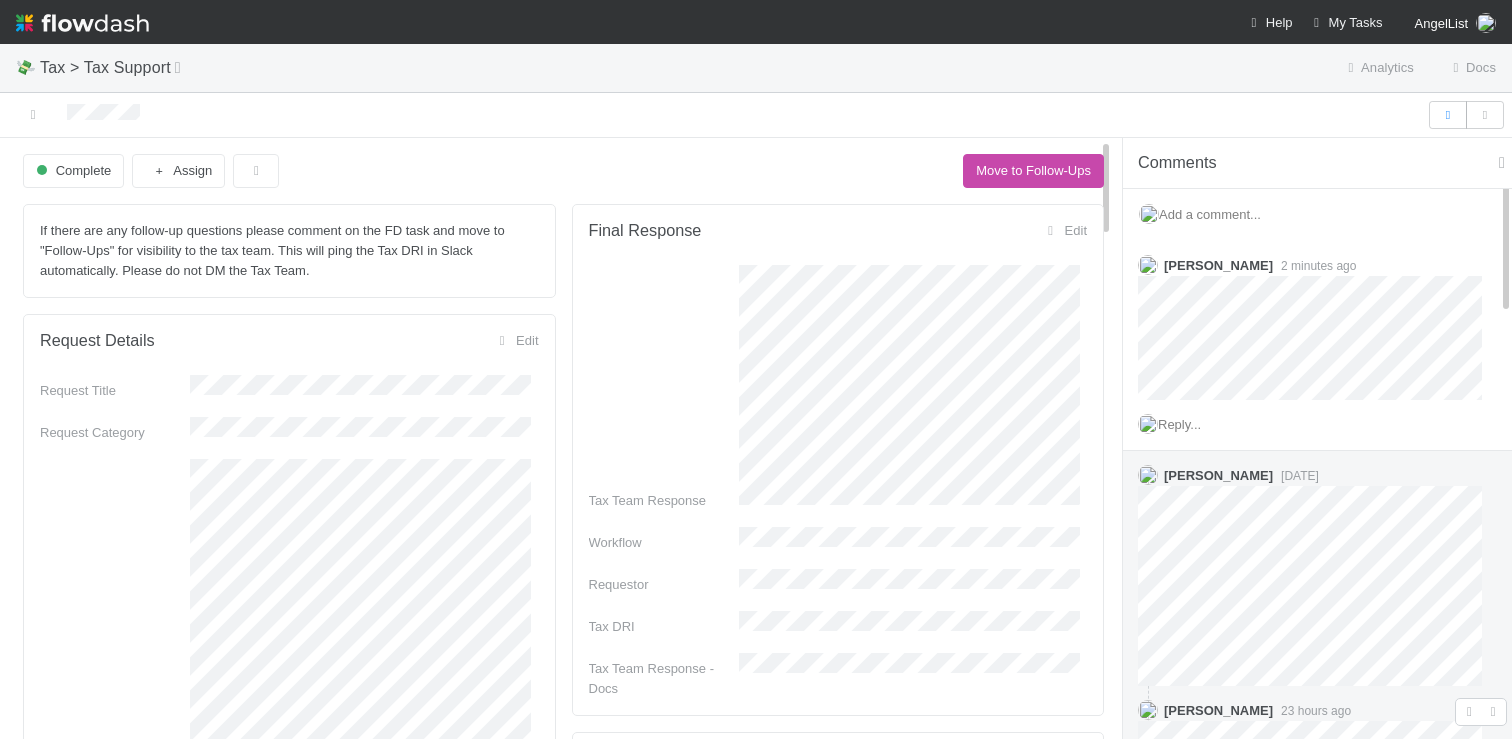 drag, startPoint x: 1167, startPoint y: 264, endPoint x: 1283, endPoint y: 694, distance: 445.37177 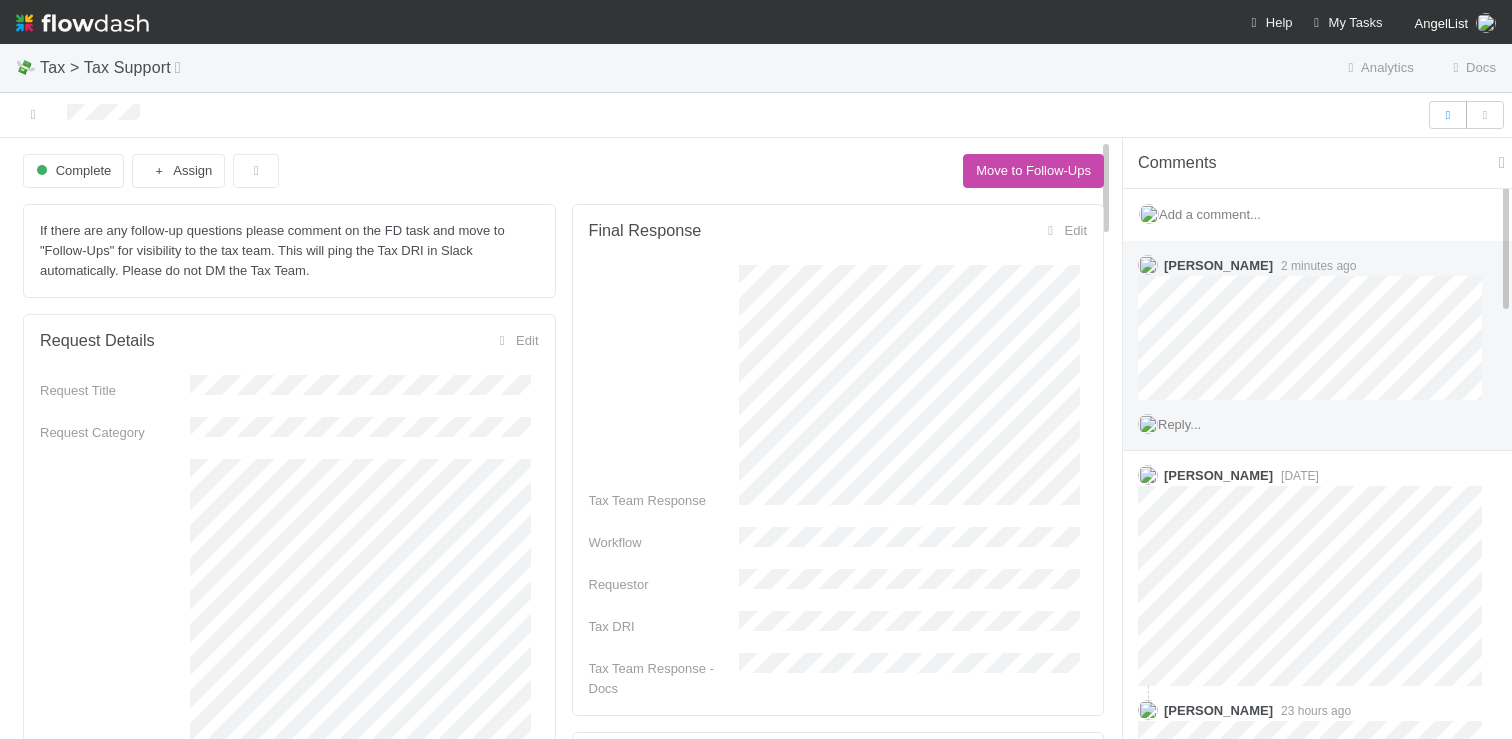 click on "Fareeha Naim" at bounding box center [1218, 265] 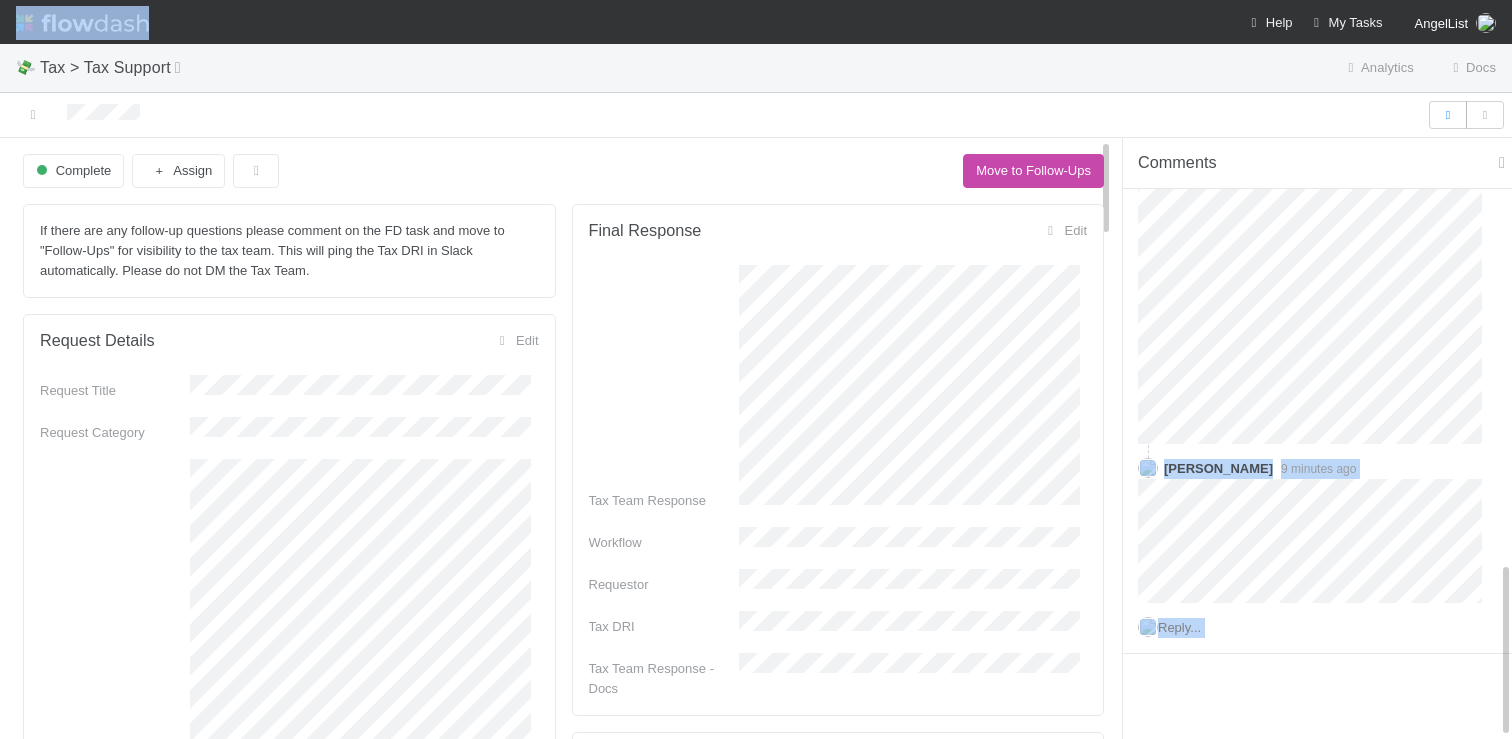 scroll, scrollTop: 1433, scrollLeft: 0, axis: vertical 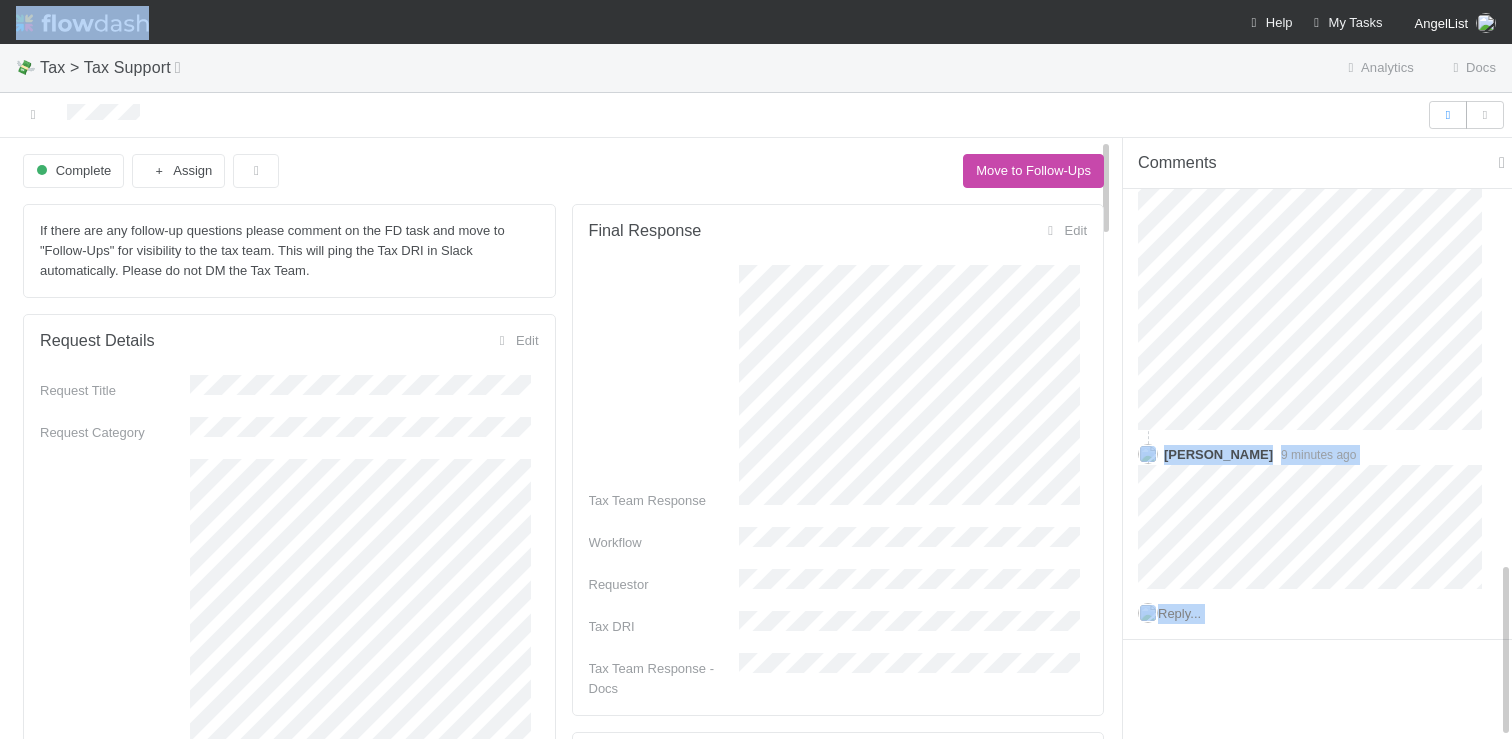 drag, startPoint x: 1185, startPoint y: 260, endPoint x: 1301, endPoint y: 786, distance: 538.63904 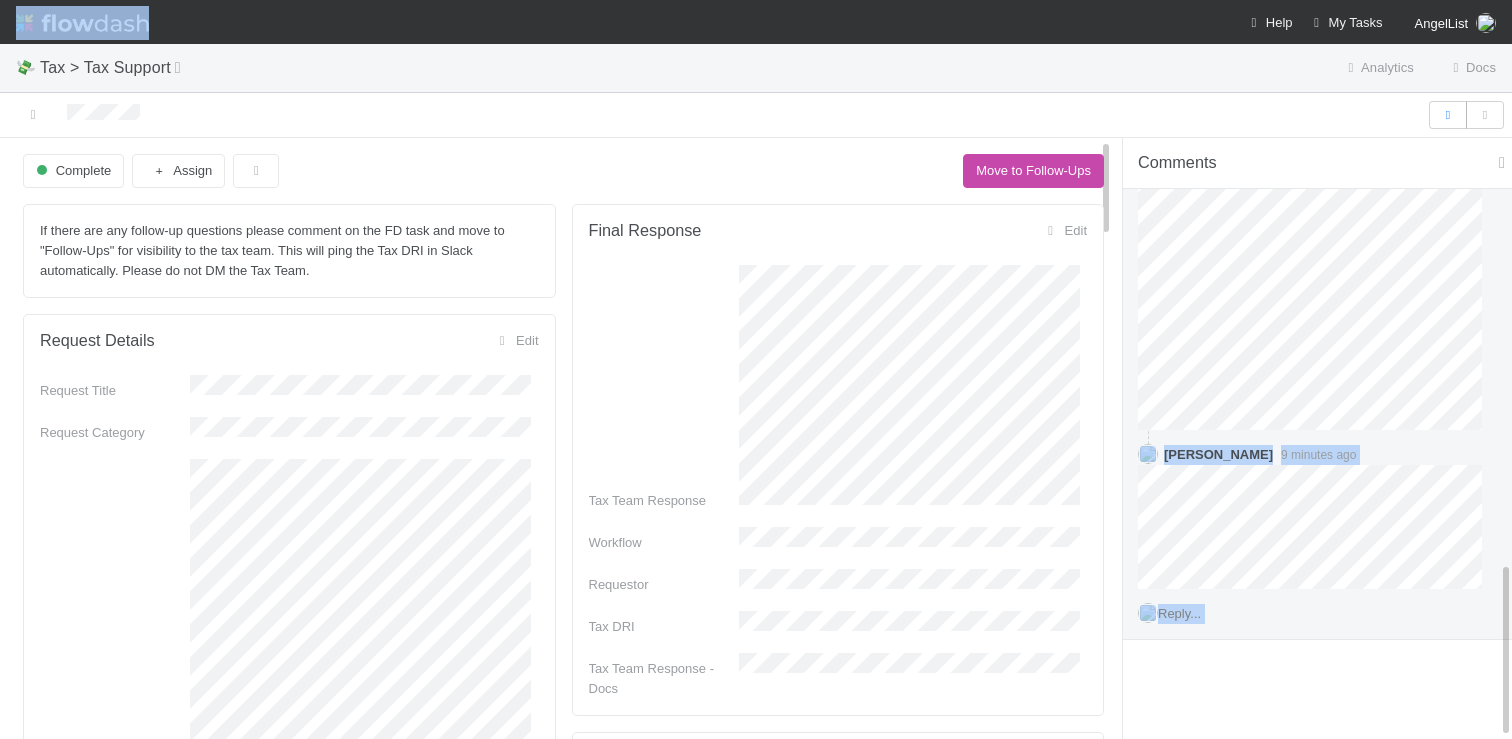 copy on "Fareeha Naim 2 minutes ago     Reply... Micah Sucherman 1 day ago   Colton Smith 23 hours ago     Moein Zandi 19 hours ago   Micah Sucherman 6 hours ago    (edited) Moein Zandi 9 minutes ago     Reply..." 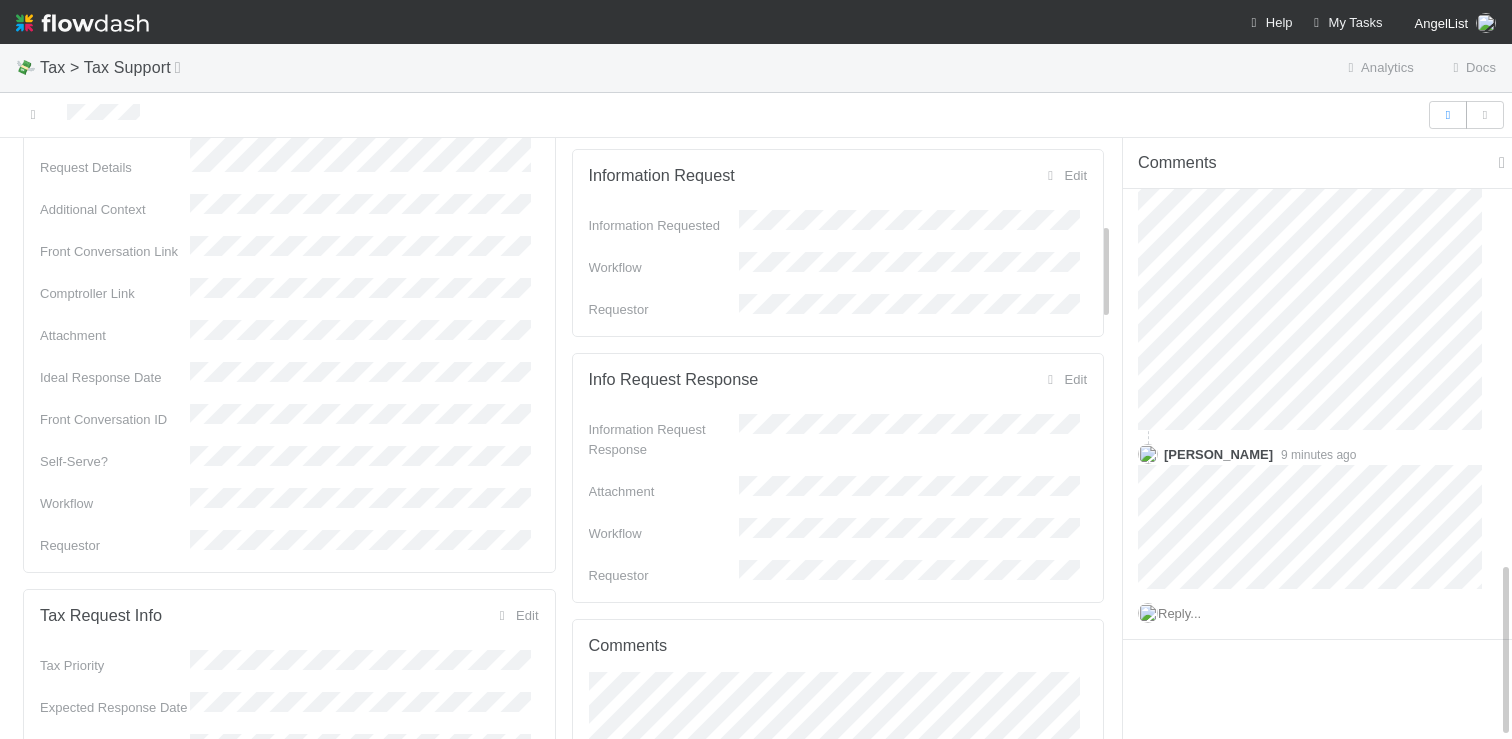scroll, scrollTop: 595, scrollLeft: 0, axis: vertical 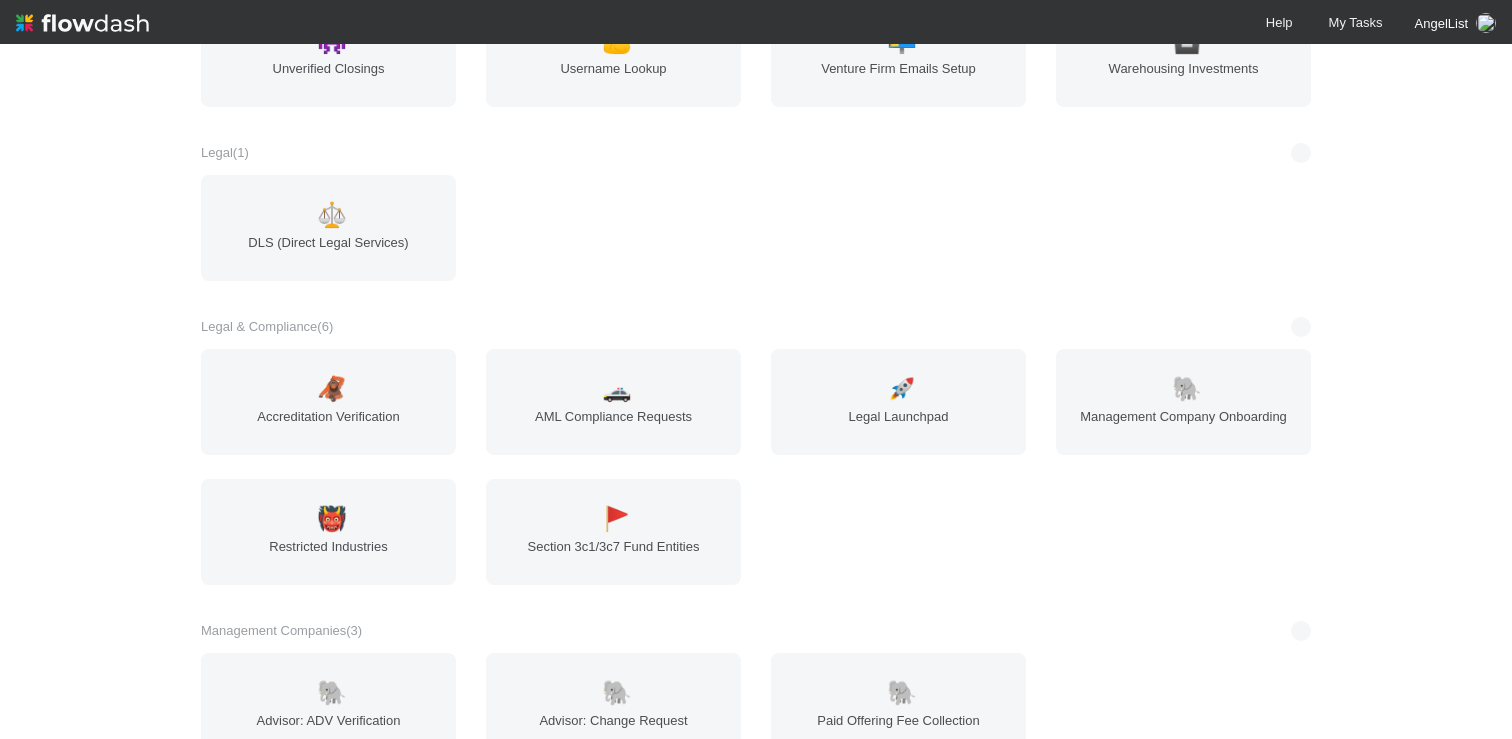click on "🦧 Accreditation Verification 🚓 AML Compliance Requests 🚀 Legal Launchpad 🐘 Management Company Onboarding 👹 Restricted Industries 🚩 Section 3c1/3c7 Fund Entities" at bounding box center (756, 479) 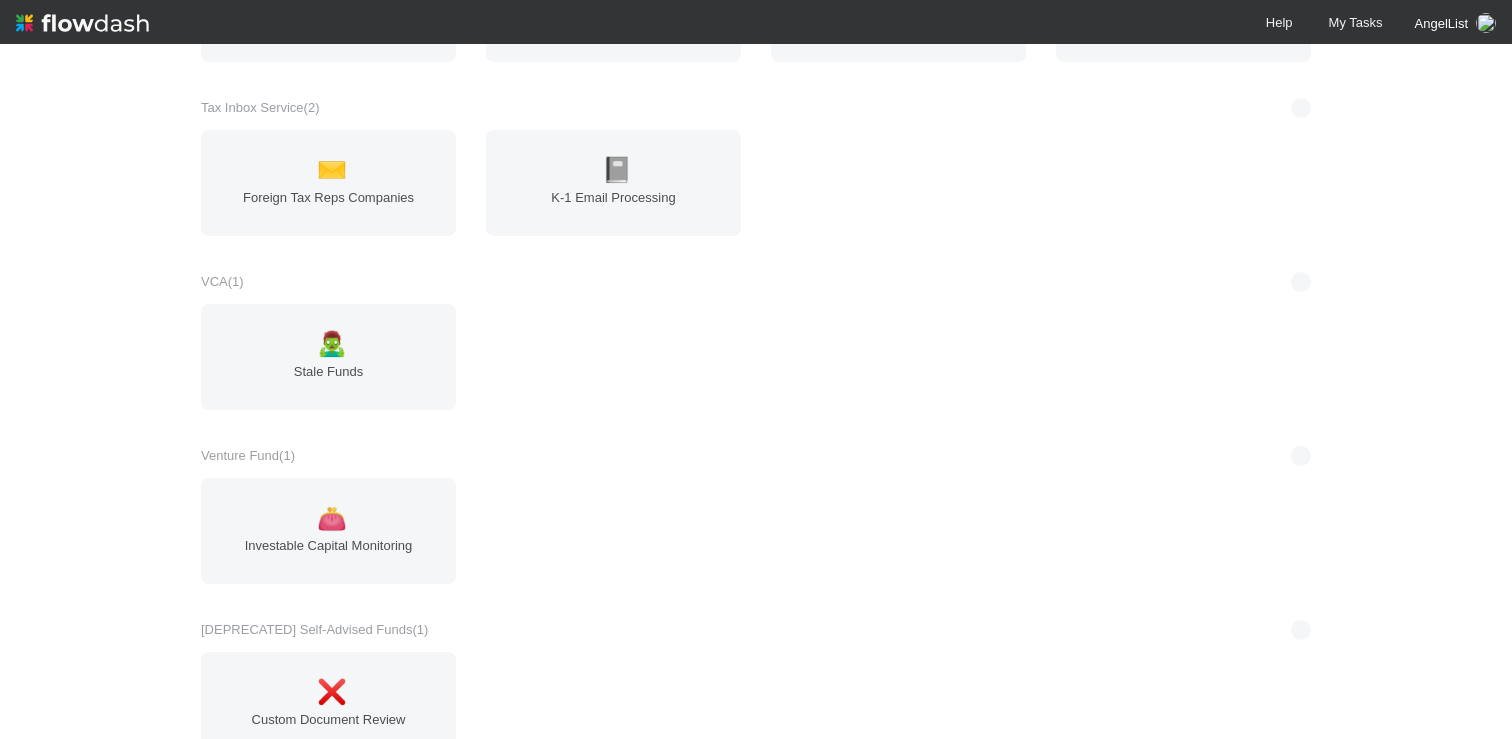 scroll, scrollTop: 5062, scrollLeft: 0, axis: vertical 